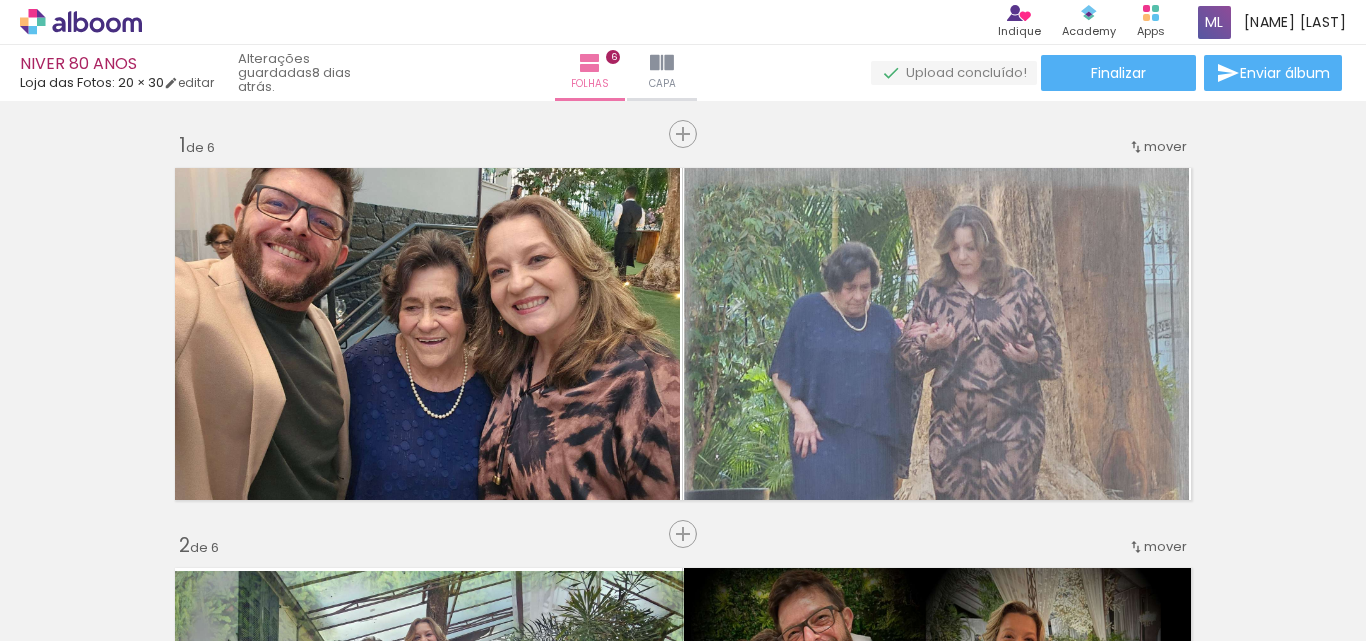 scroll, scrollTop: 0, scrollLeft: 0, axis: both 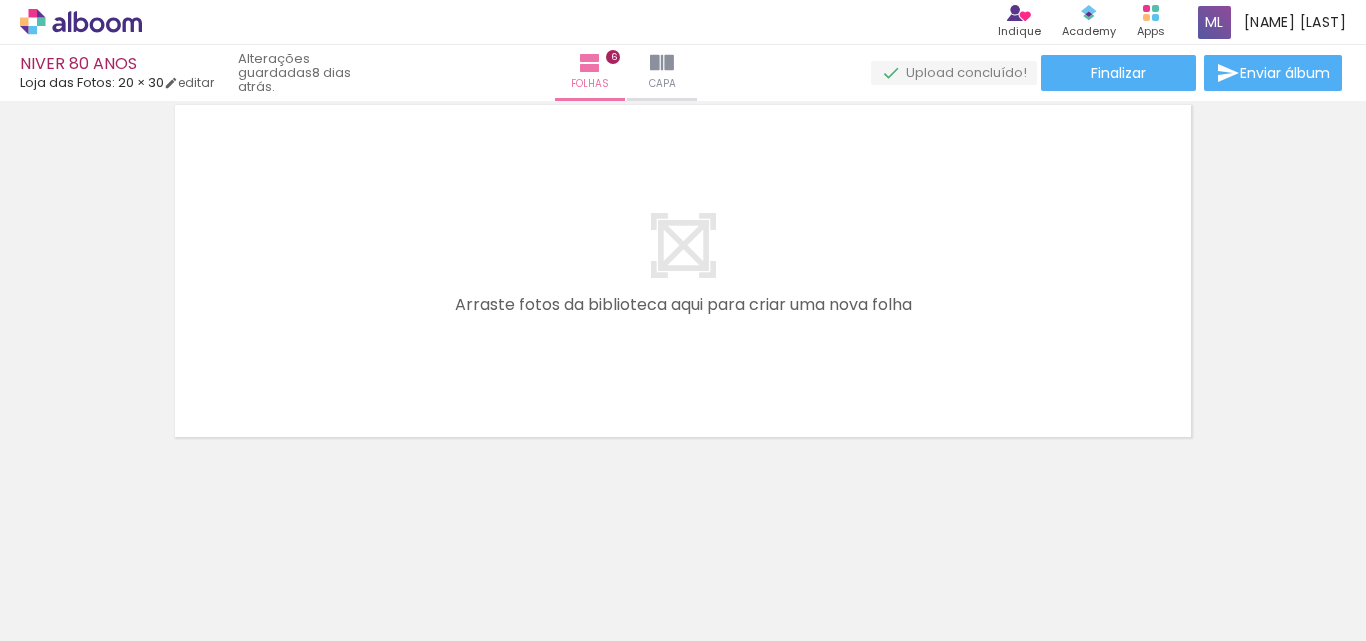 click at bounding box center [29, 614] 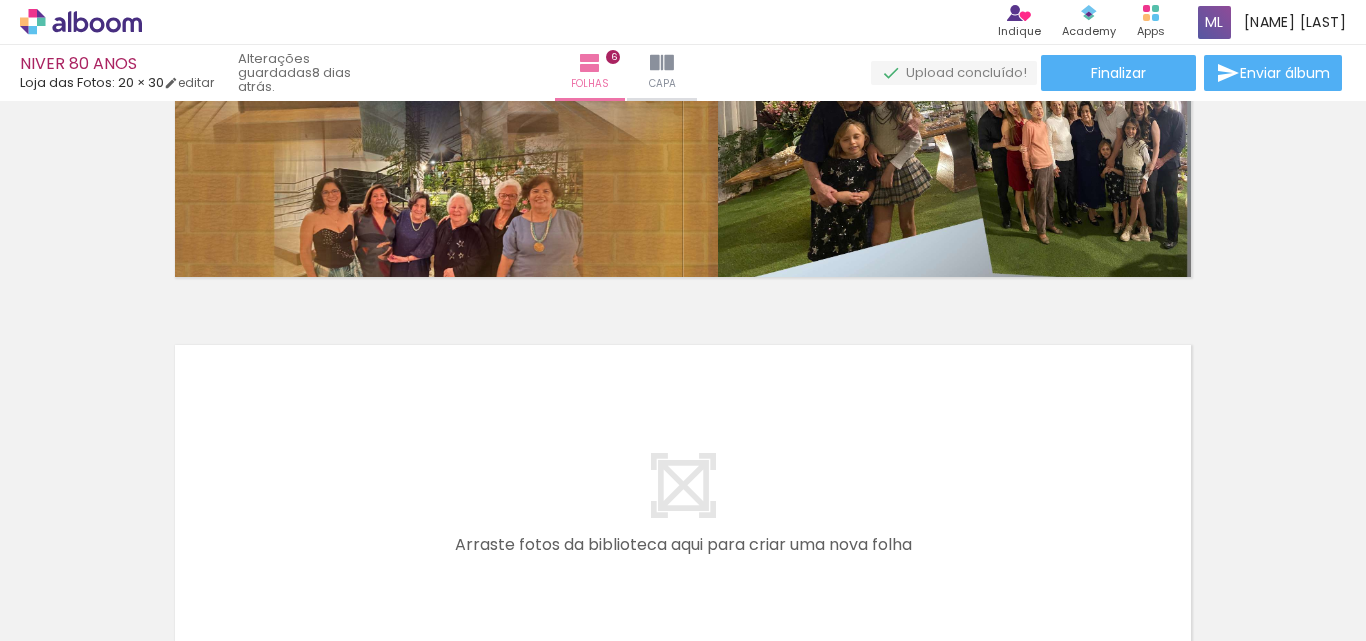 scroll, scrollTop: 2090, scrollLeft: 0, axis: vertical 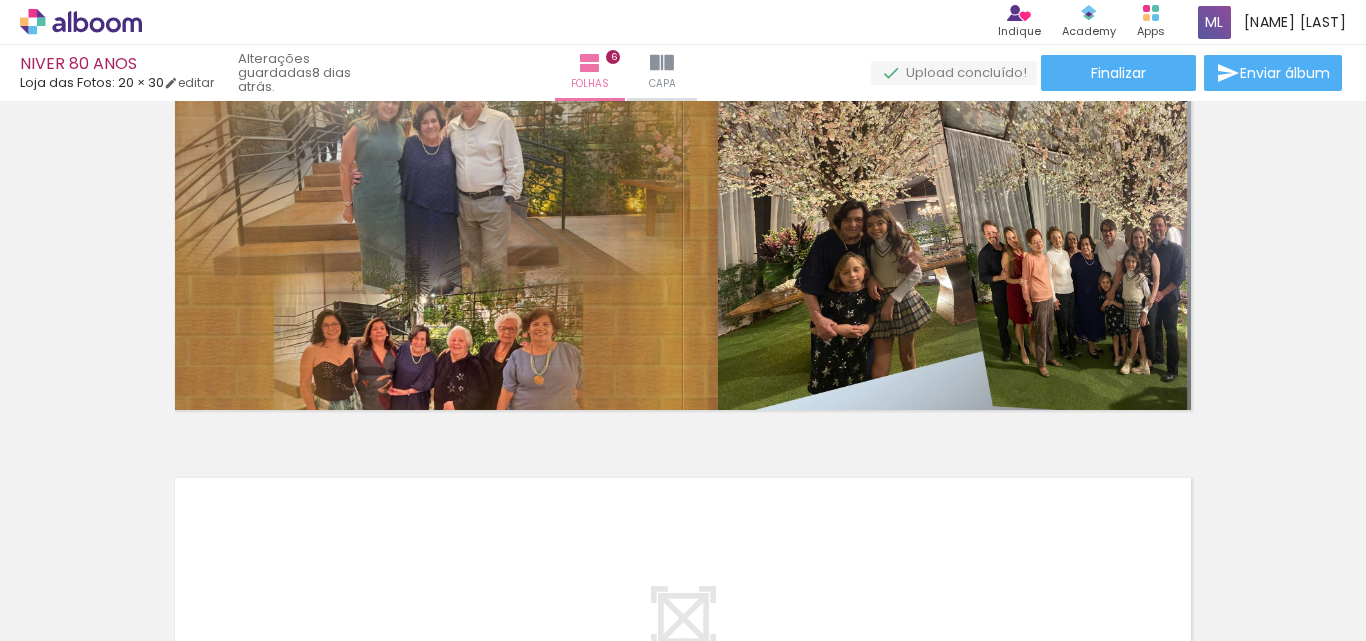 click on "Adicionar
Fotos" at bounding box center (71, 614) 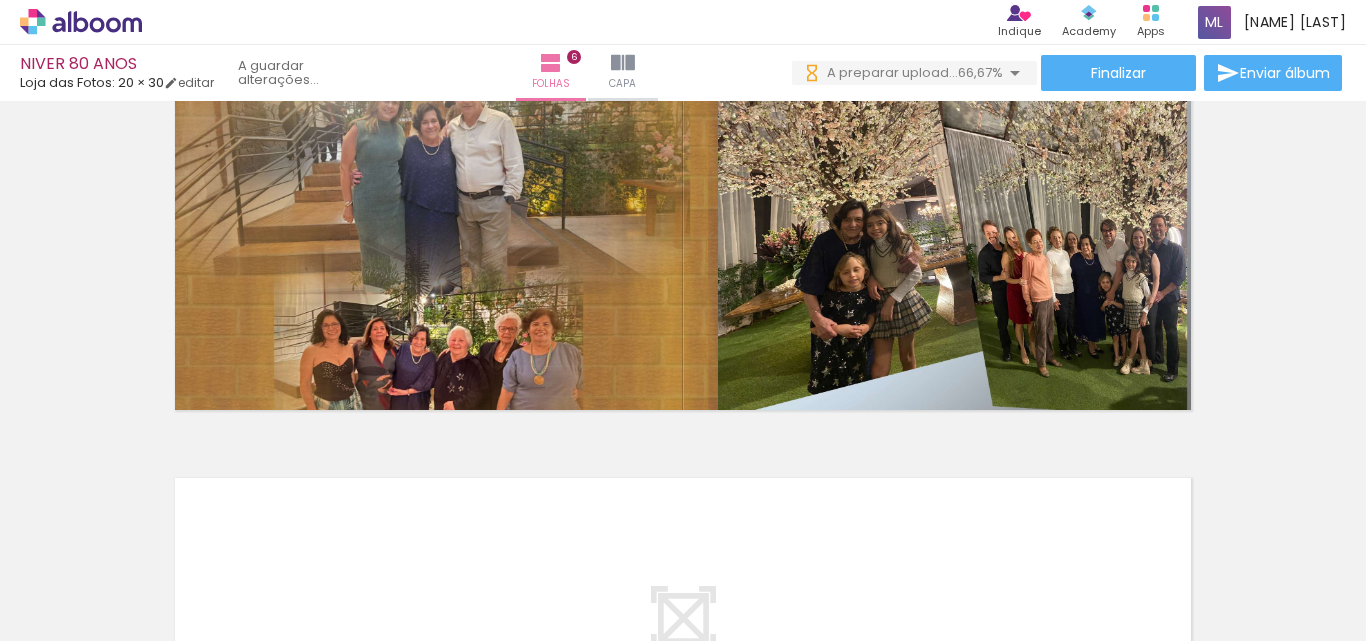scroll, scrollTop: 0, scrollLeft: 820, axis: horizontal 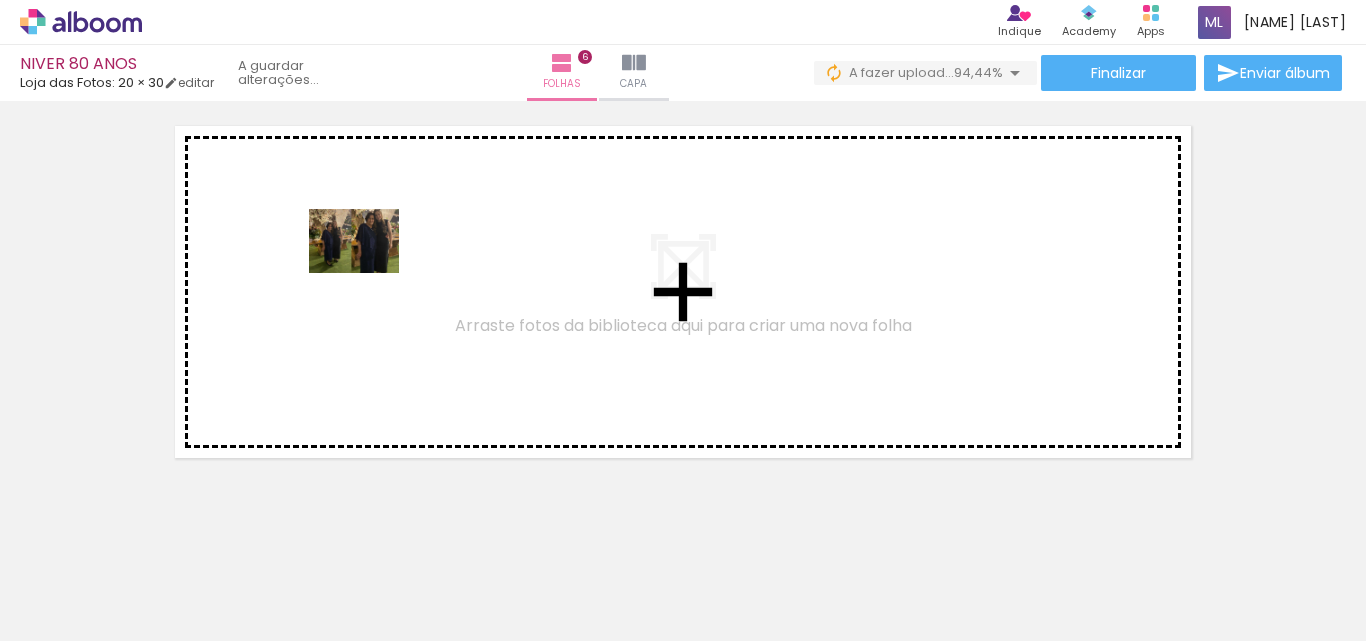 drag, startPoint x: 732, startPoint y: 587, endPoint x: 369, endPoint y: 269, distance: 482.58987 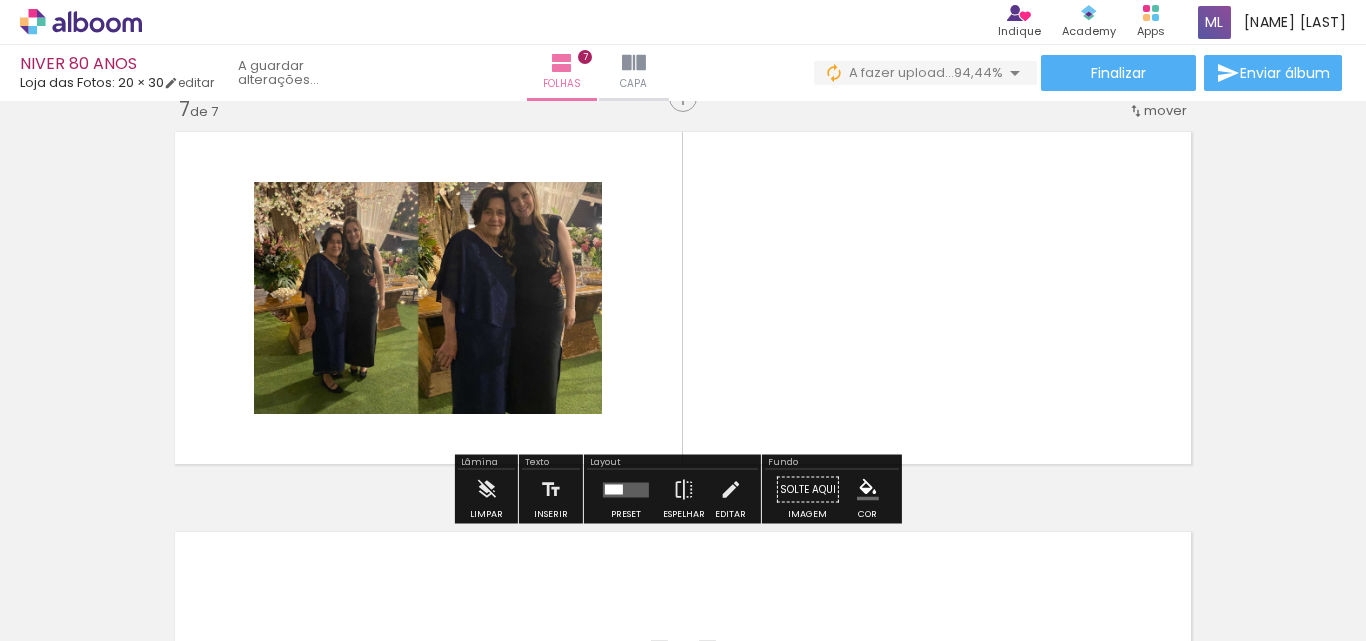 scroll, scrollTop: 2426, scrollLeft: 0, axis: vertical 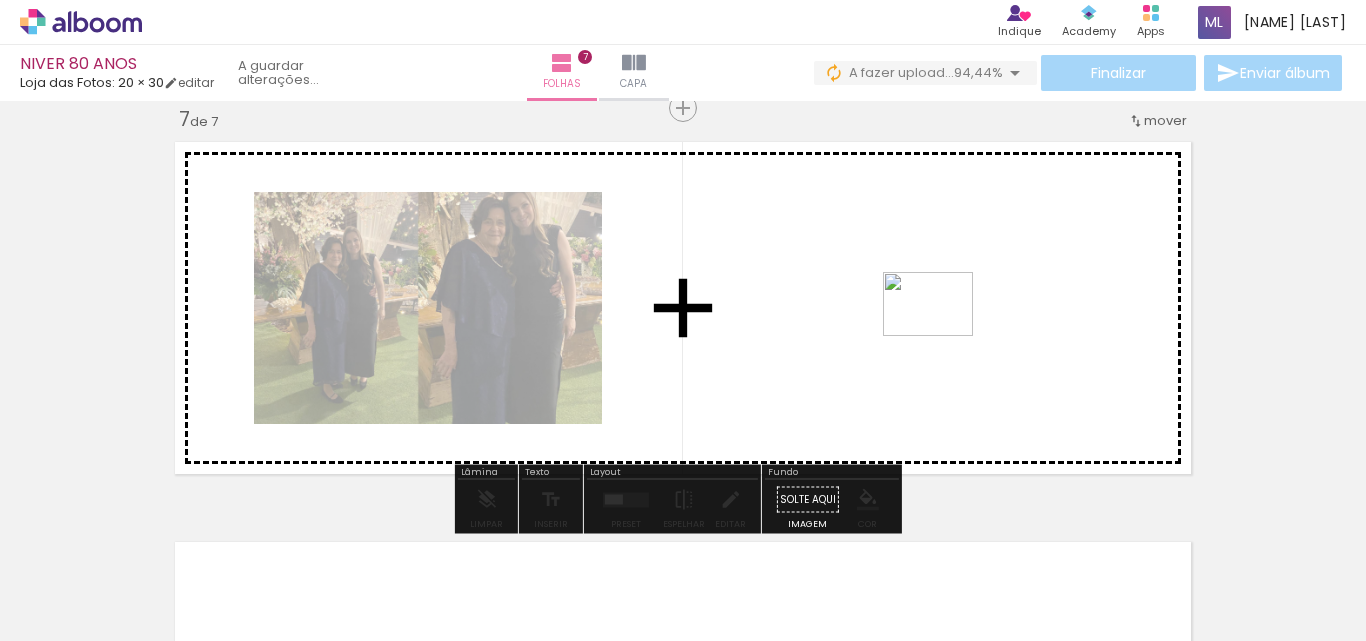 drag, startPoint x: 847, startPoint y: 581, endPoint x: 943, endPoint y: 332, distance: 266.86514 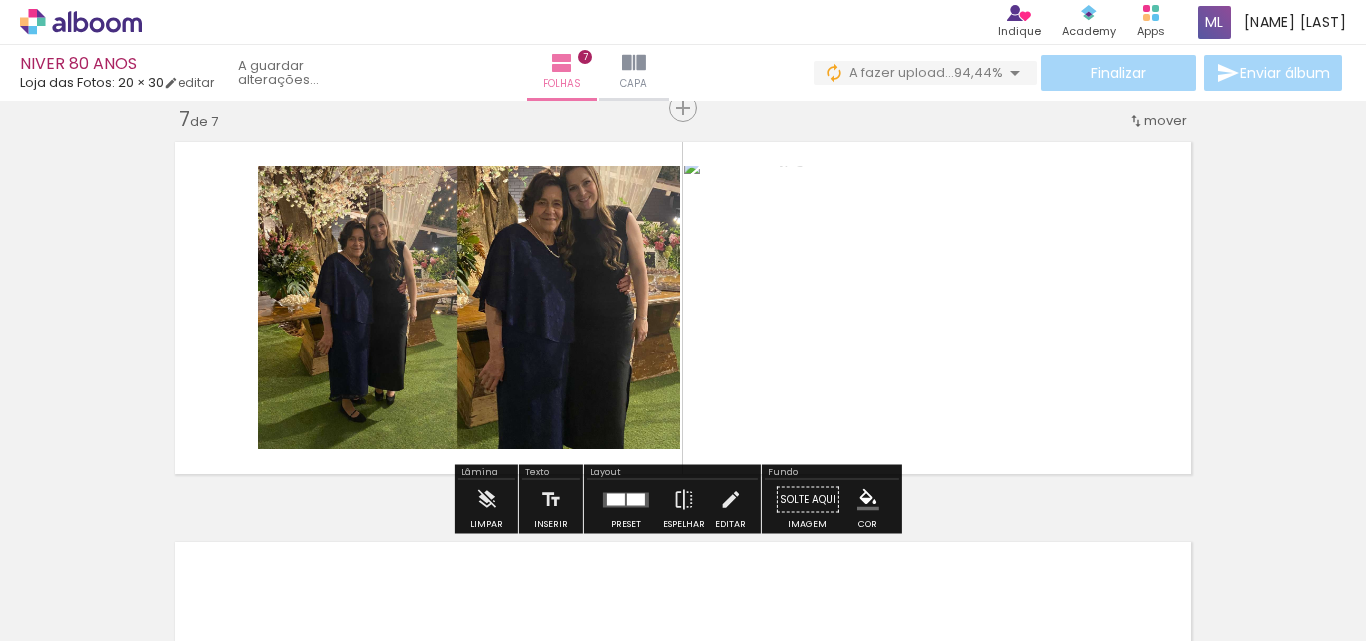 click 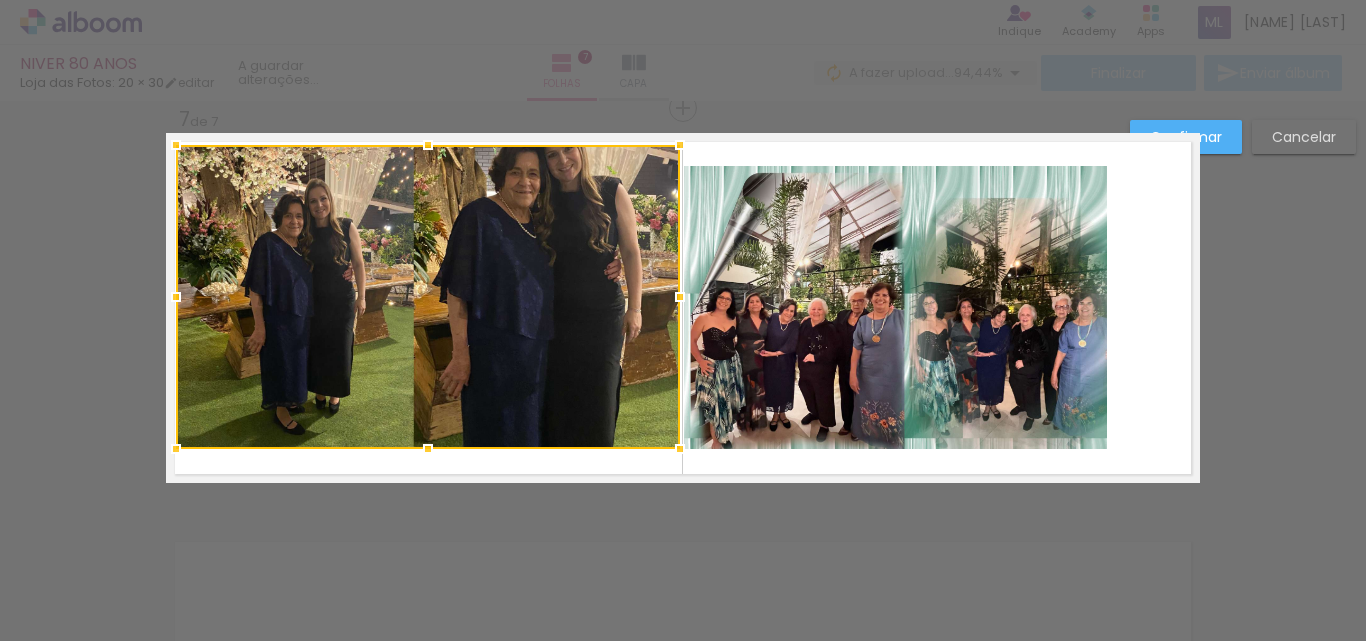 drag, startPoint x: 250, startPoint y: 167, endPoint x: 168, endPoint y: 146, distance: 84.646324 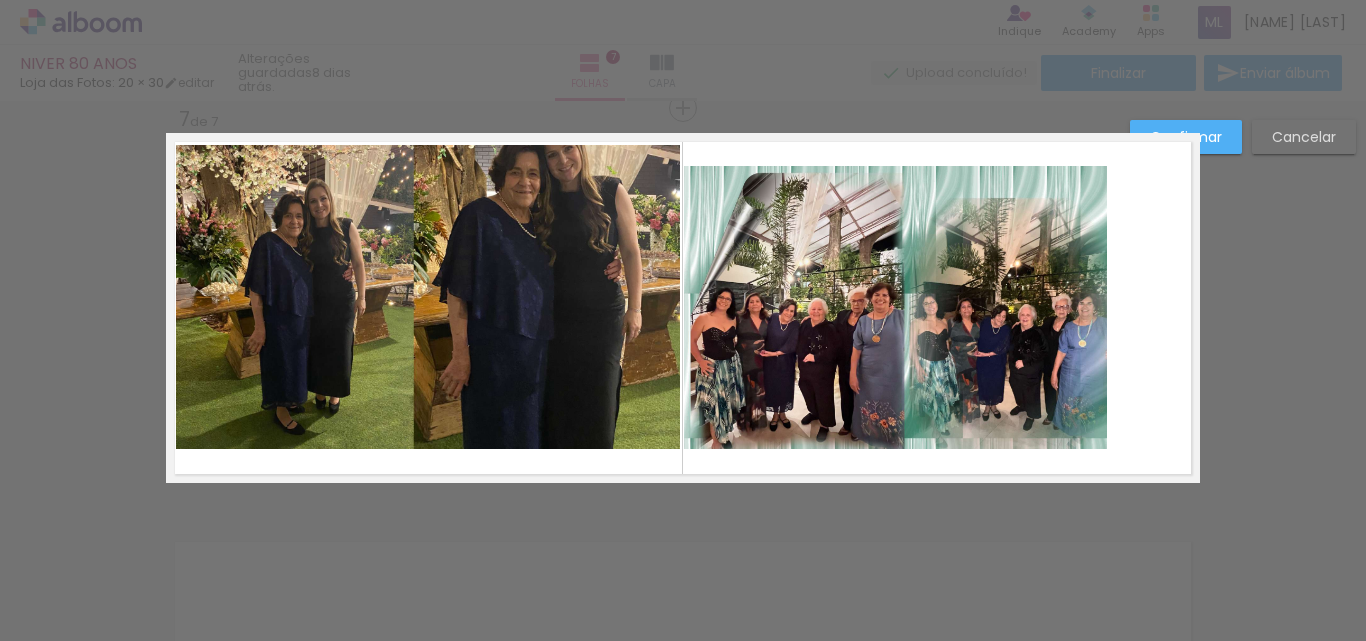 click 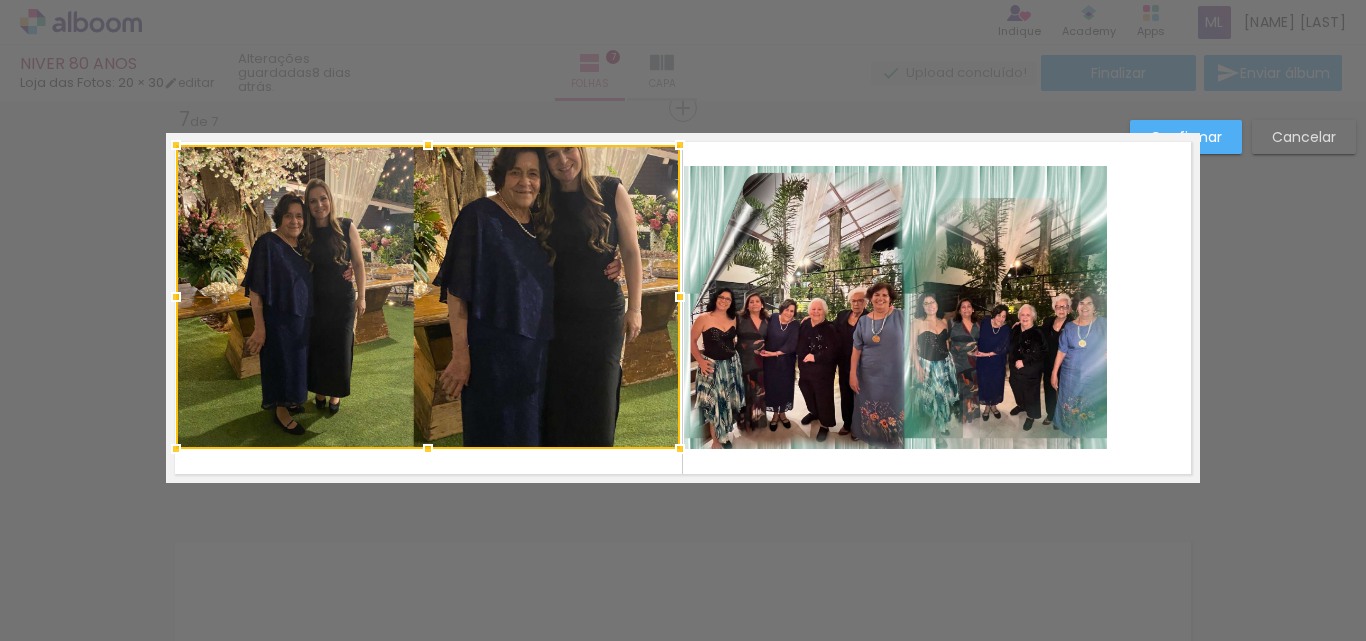 click at bounding box center (176, 449) 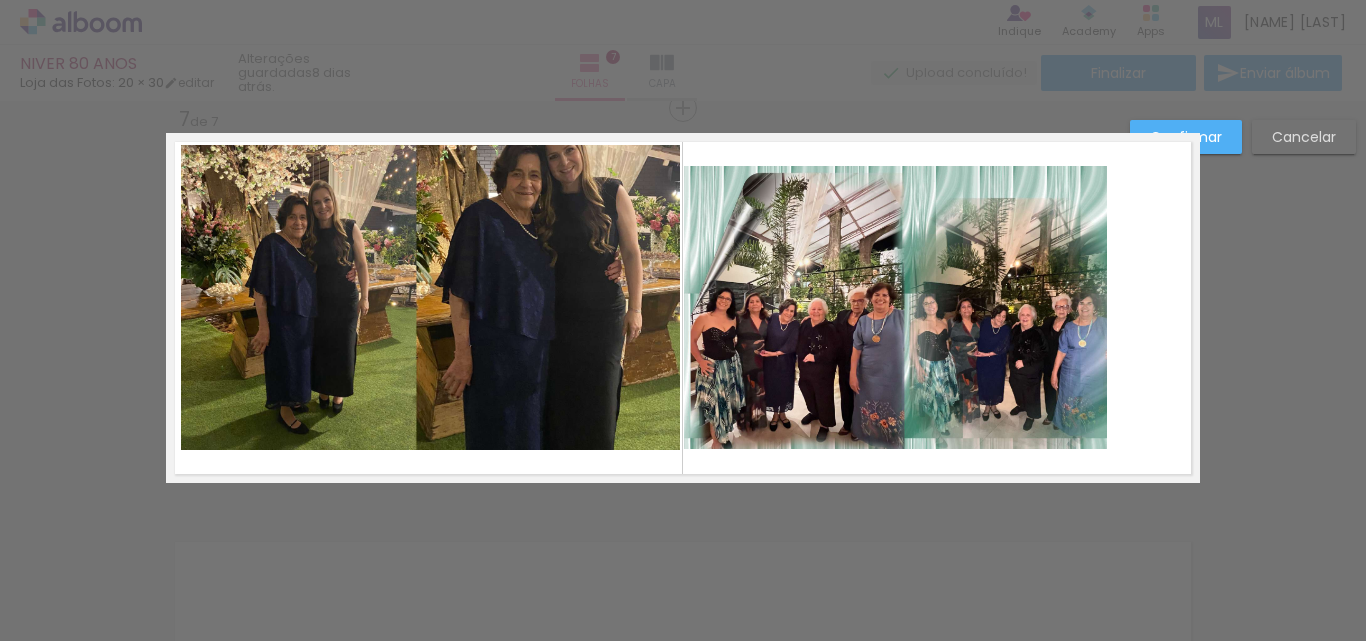 click at bounding box center [683, 308] 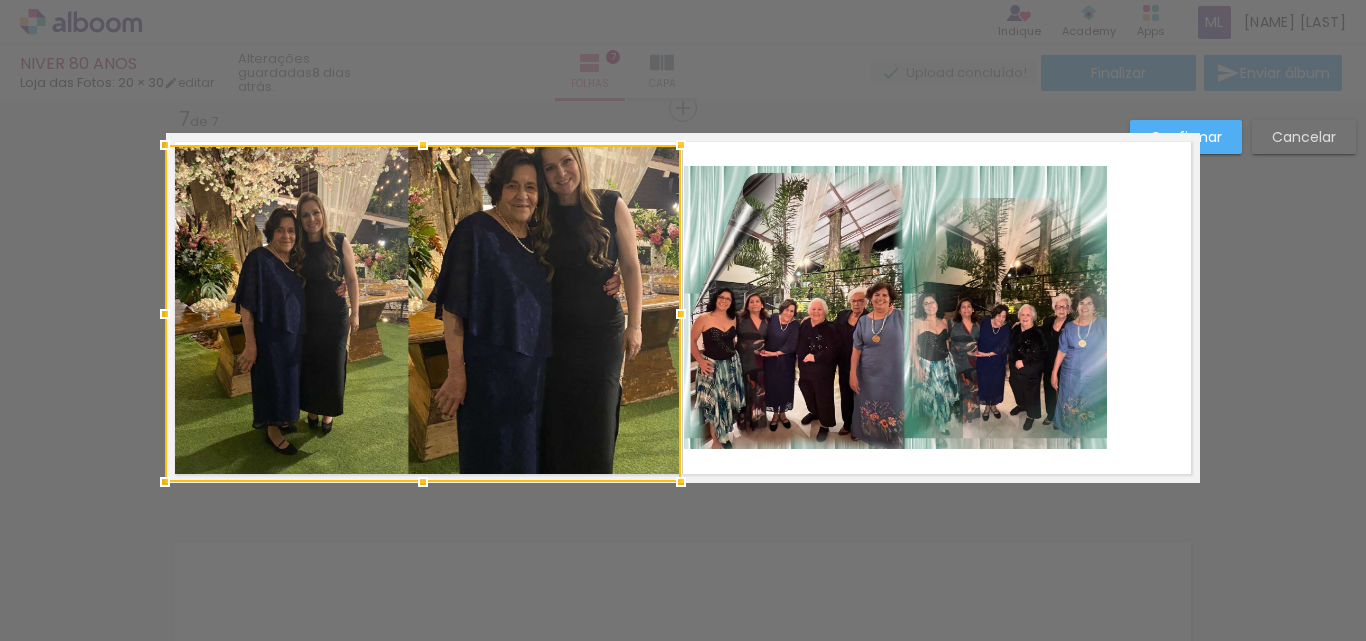 drag, startPoint x: 175, startPoint y: 451, endPoint x: 157, endPoint y: 499, distance: 51.264023 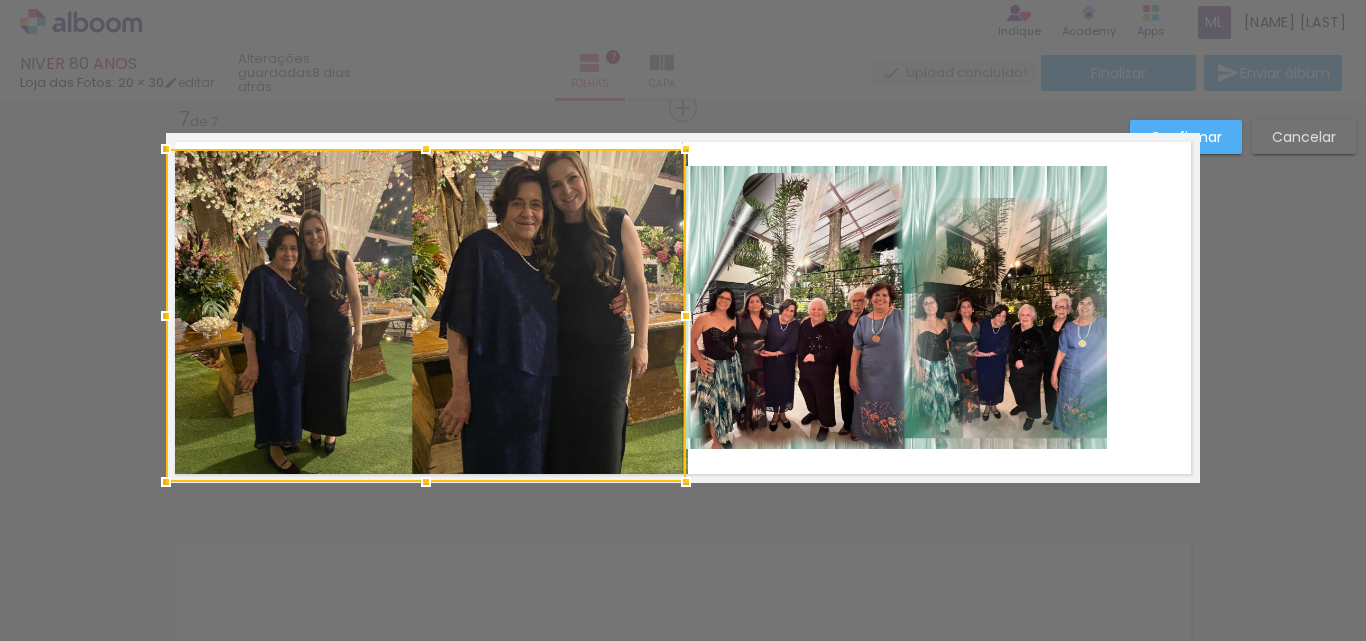 drag, startPoint x: 412, startPoint y: 145, endPoint x: 419, endPoint y: 105, distance: 40.60788 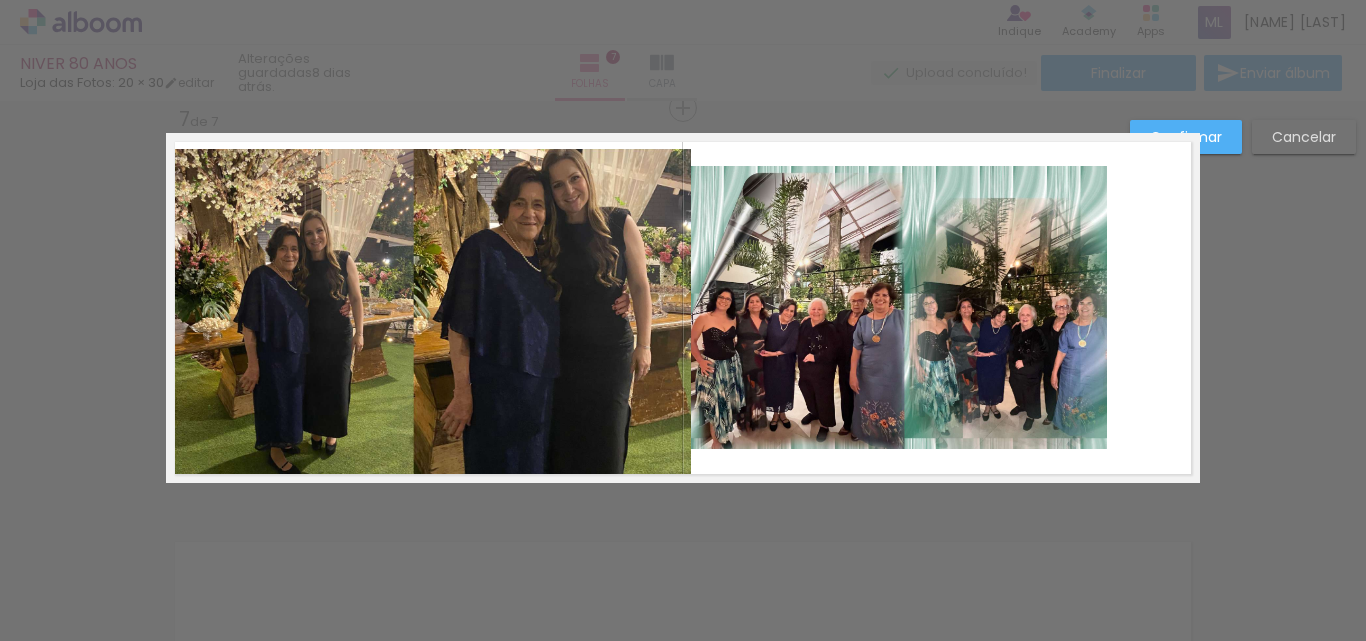 click 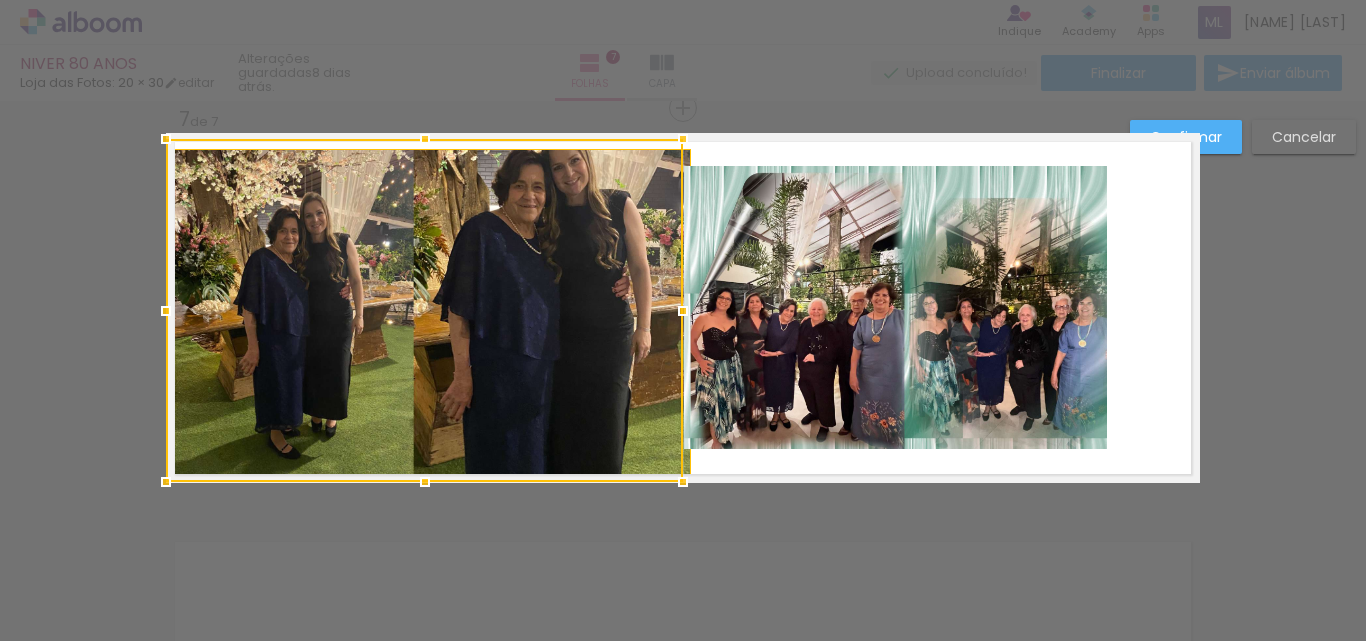 drag, startPoint x: 682, startPoint y: 145, endPoint x: 670, endPoint y: 131, distance: 18.439089 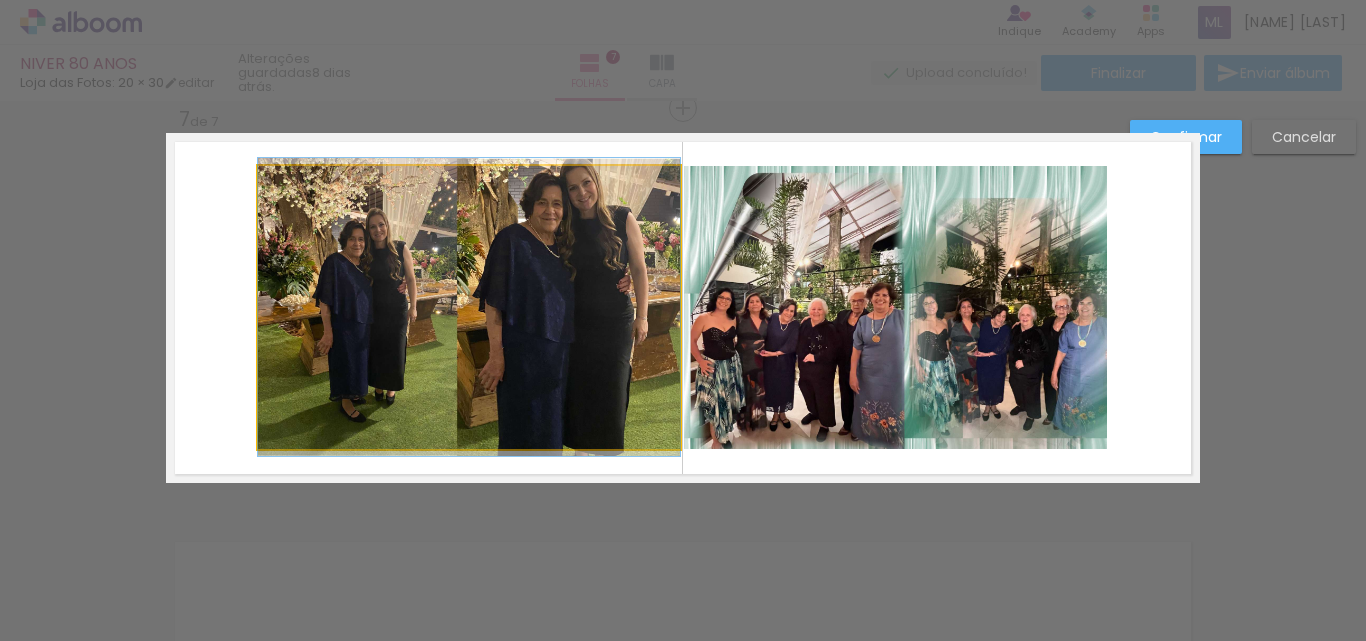 click 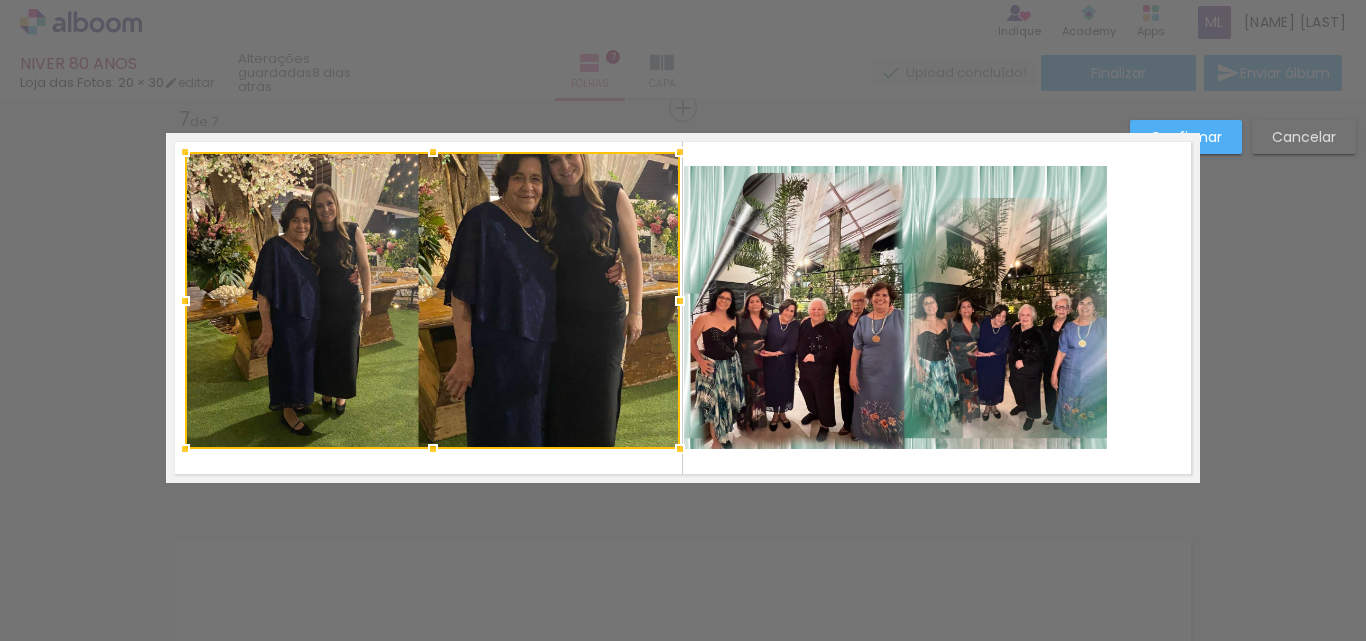 drag, startPoint x: 253, startPoint y: 168, endPoint x: 180, endPoint y: 156, distance: 73.97973 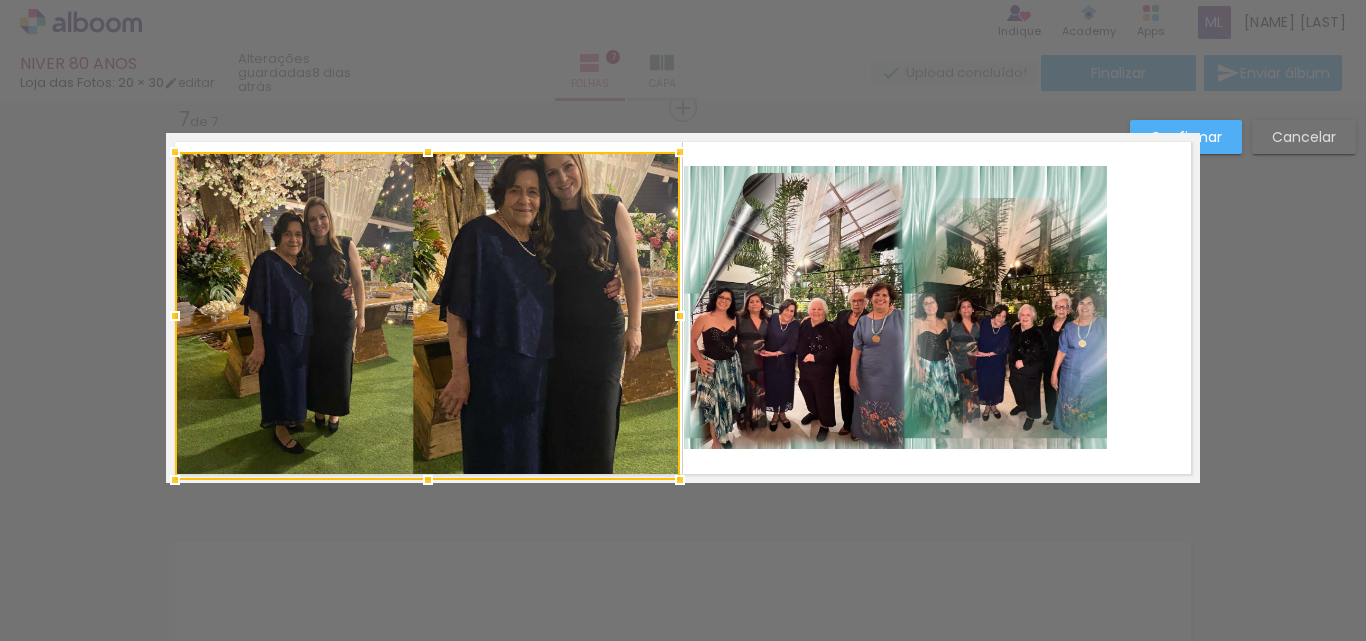 drag, startPoint x: 180, startPoint y: 452, endPoint x: 170, endPoint y: 480, distance: 29.732138 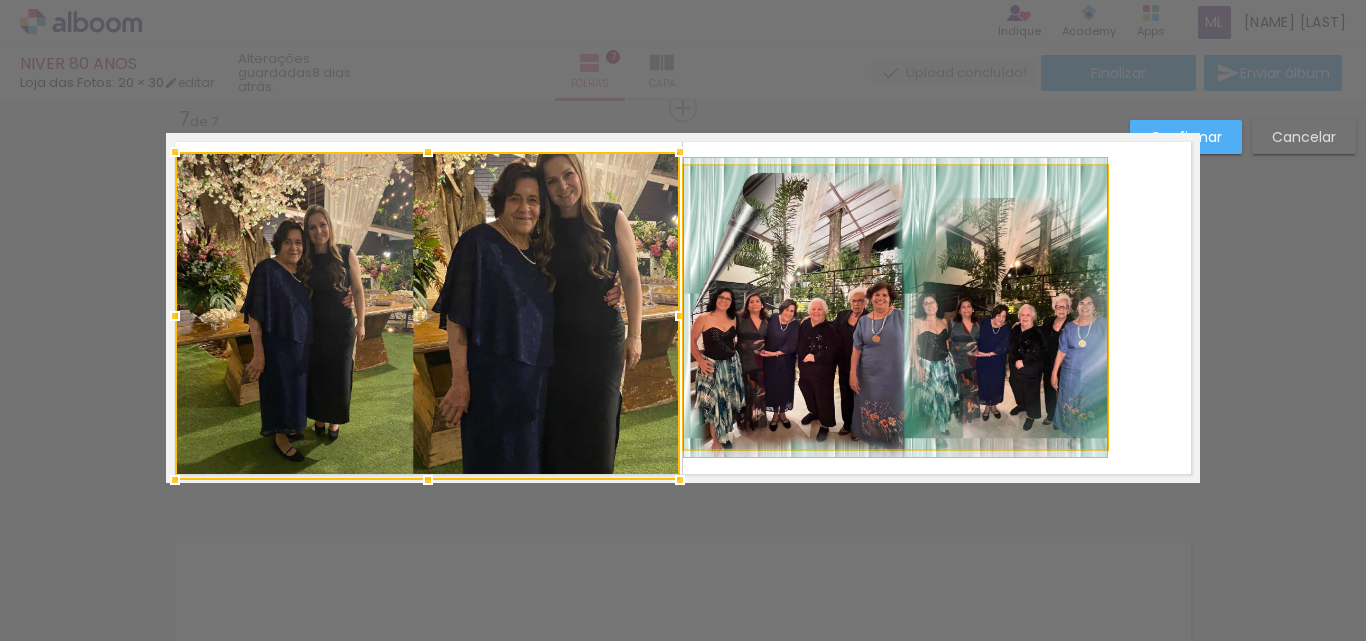 click 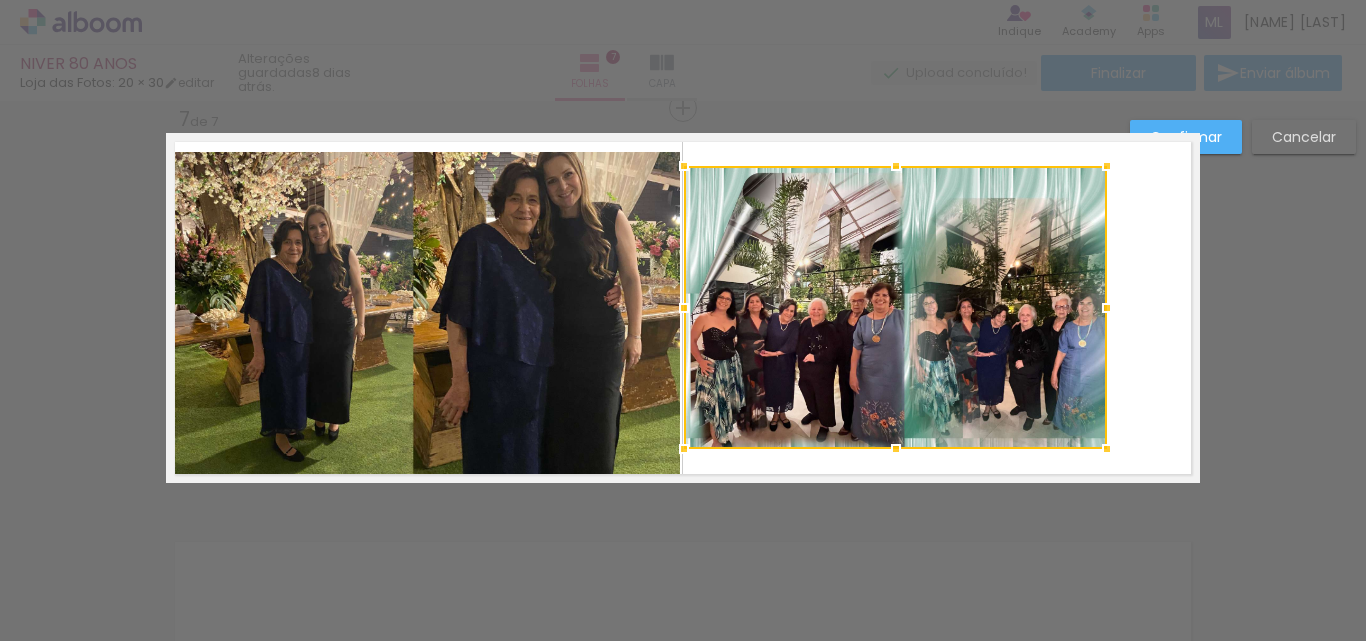 click at bounding box center [895, 307] 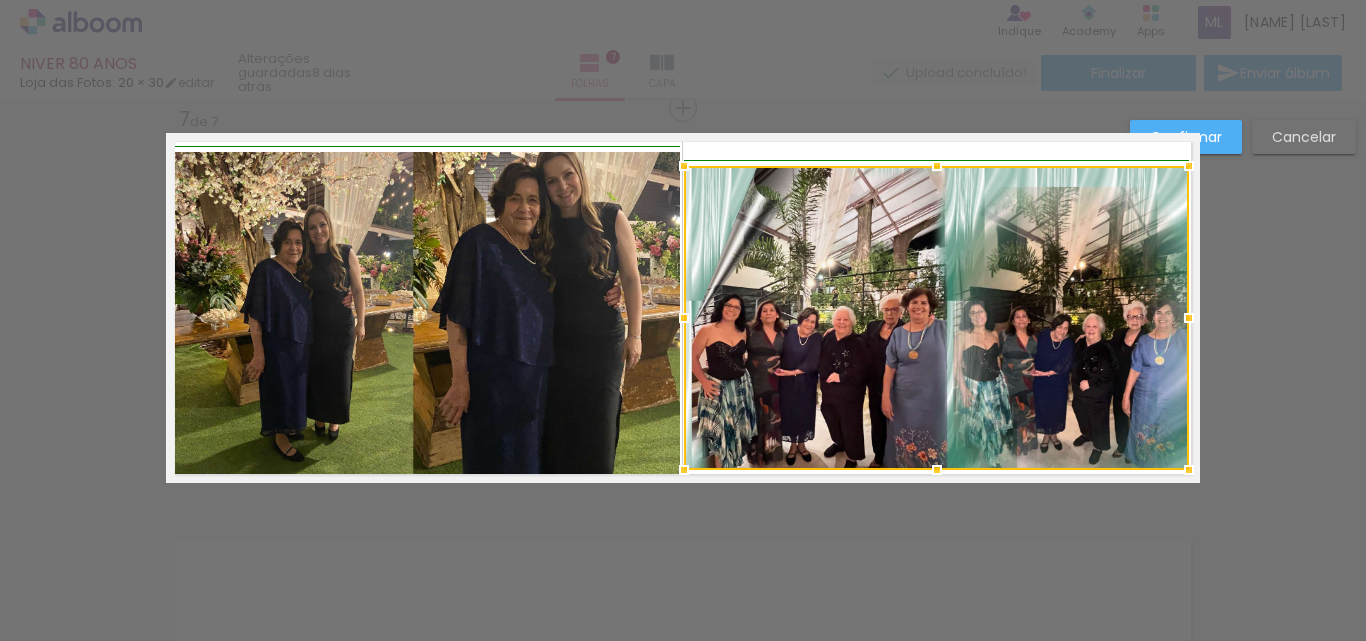 drag, startPoint x: 1101, startPoint y: 450, endPoint x: 1178, endPoint y: 474, distance: 80.65358 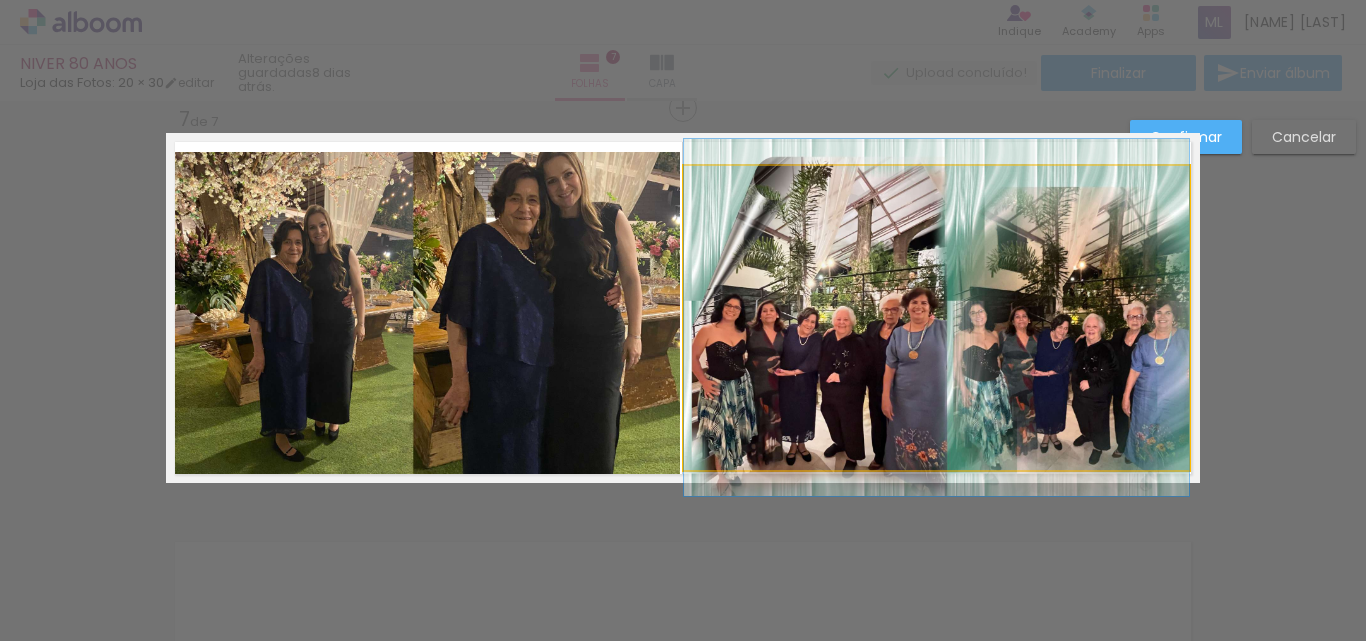 click 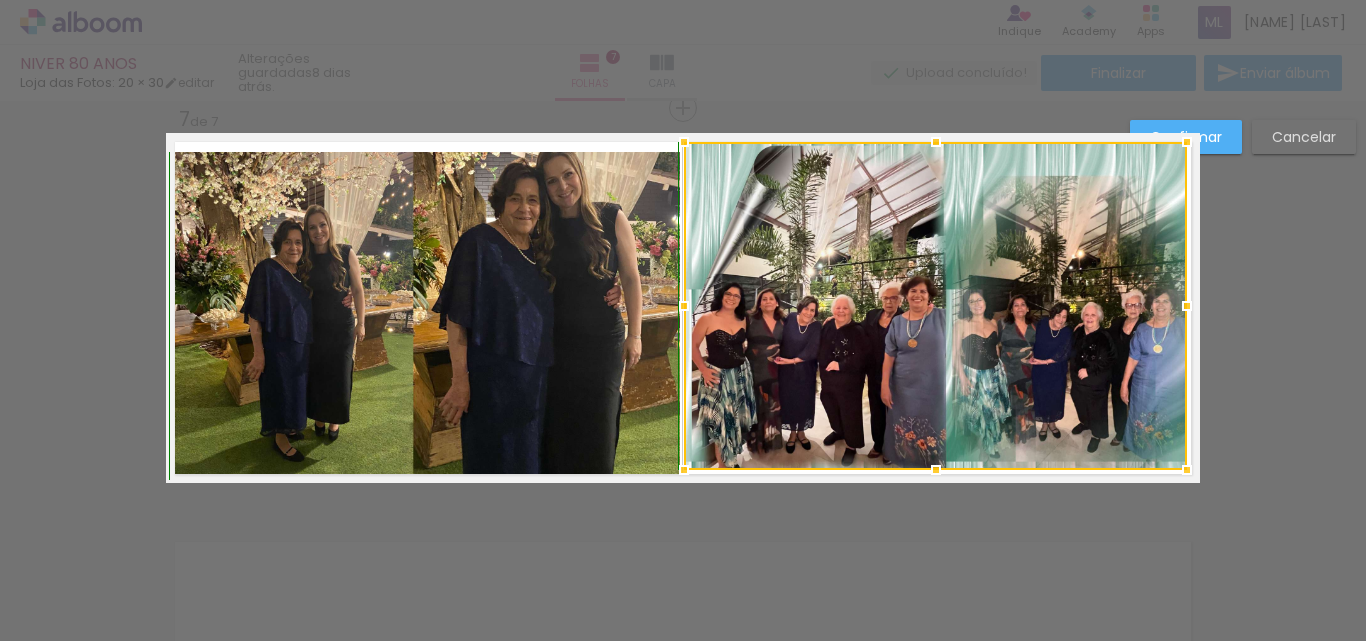 drag, startPoint x: 1188, startPoint y: 165, endPoint x: 1191, endPoint y: 142, distance: 23.194826 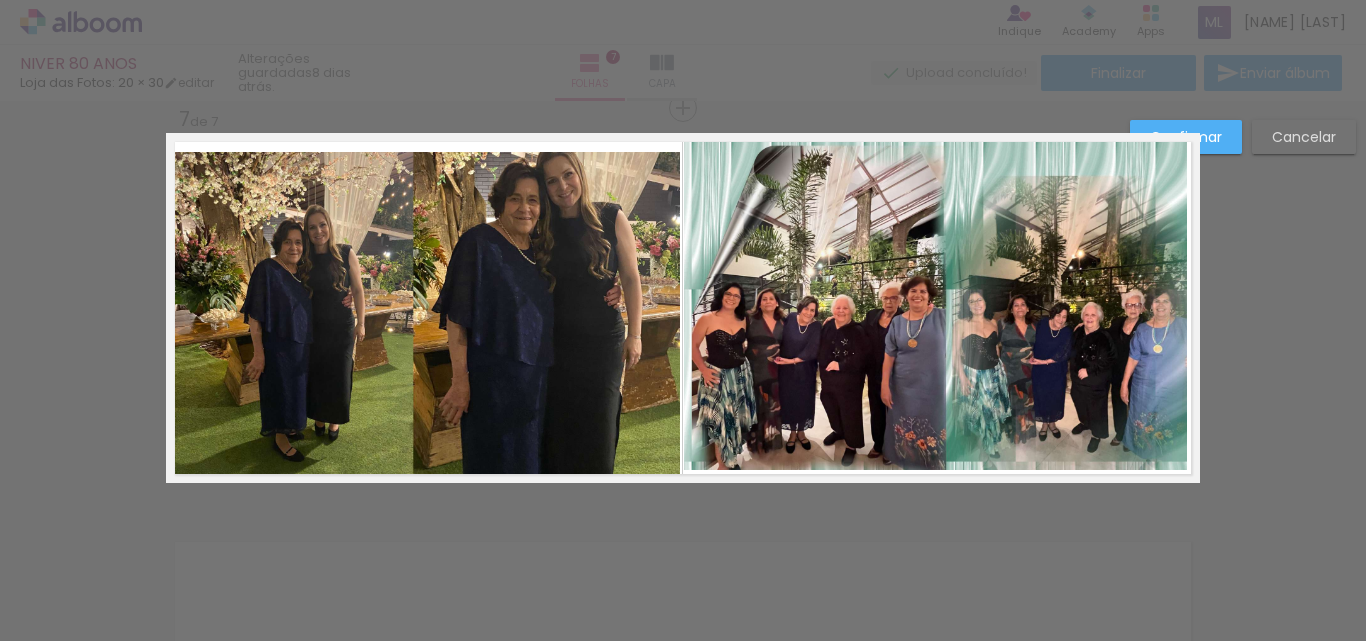 click 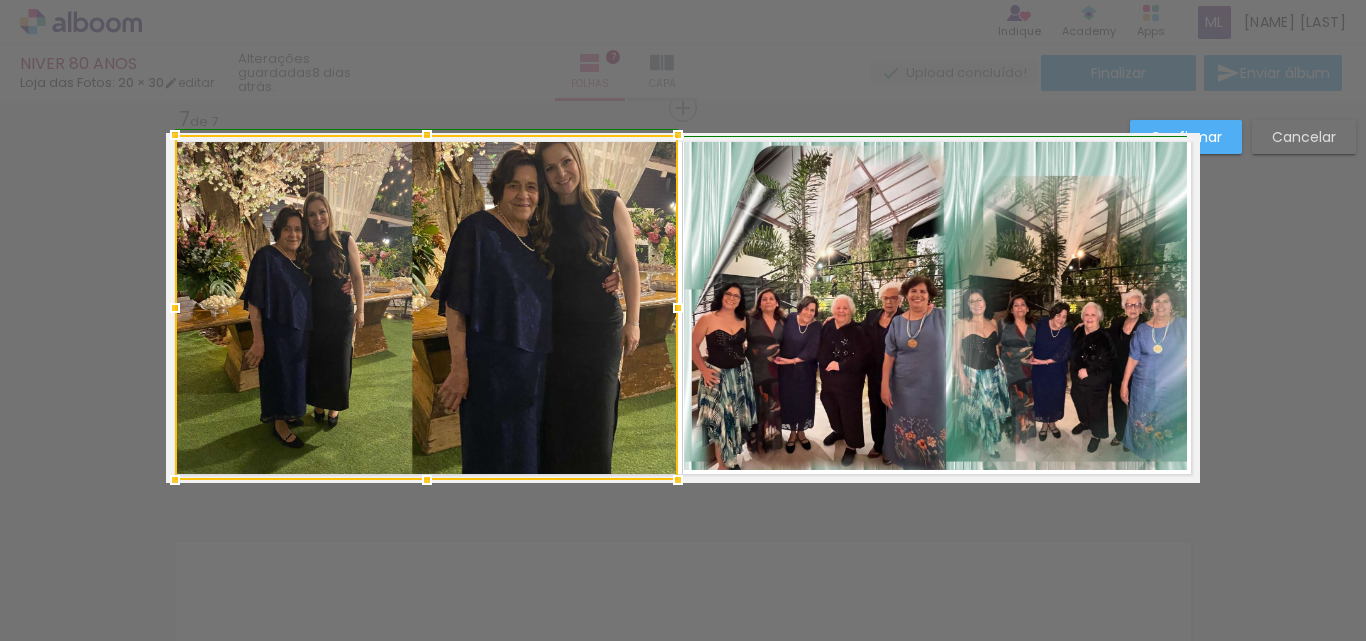 drag, startPoint x: 676, startPoint y: 151, endPoint x: 676, endPoint y: 131, distance: 20 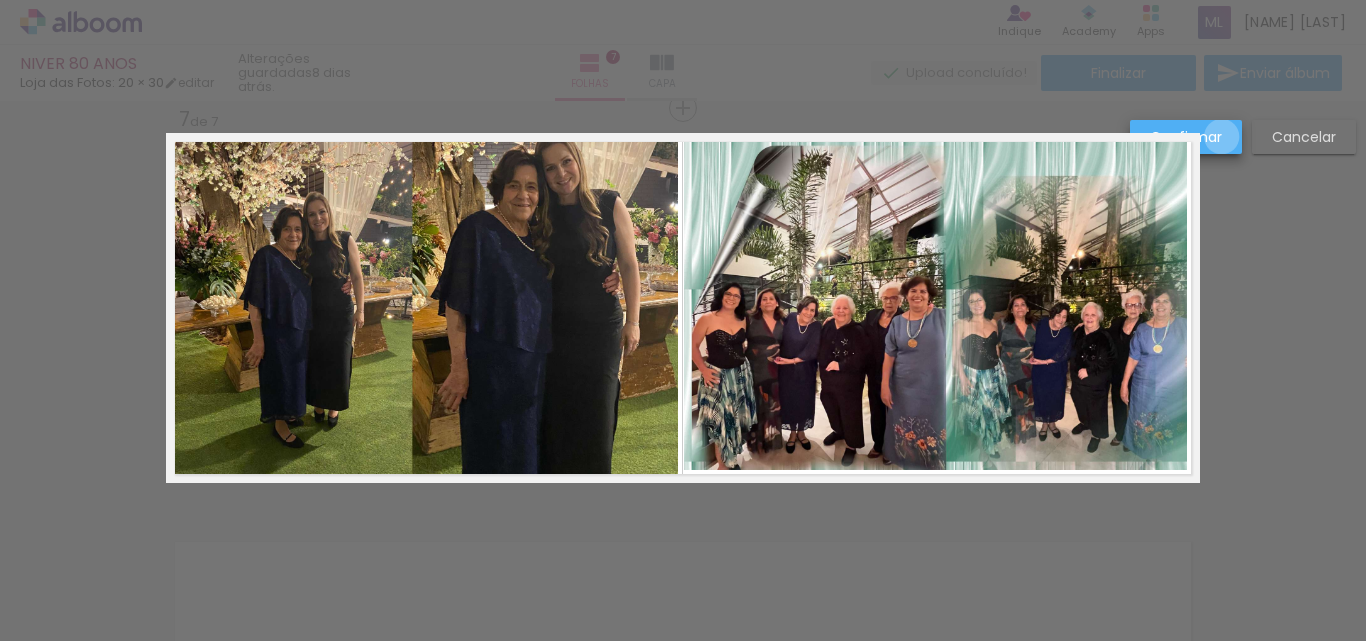 click on "Confirmar" at bounding box center (1186, 137) 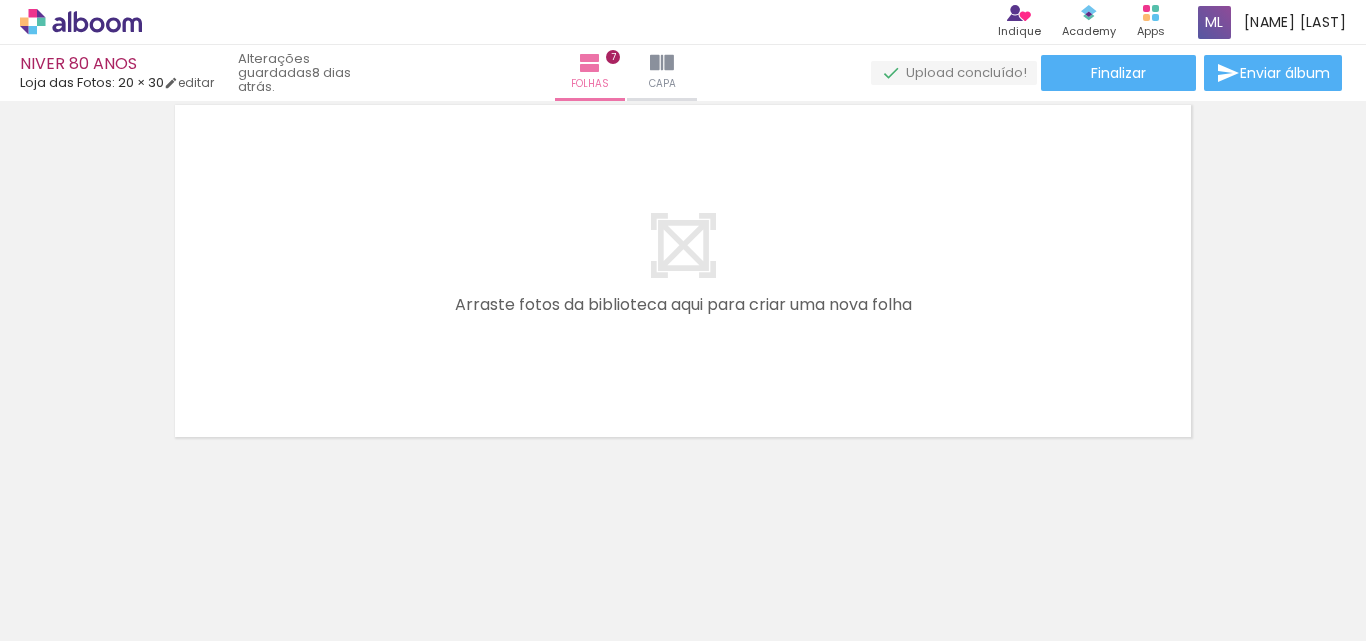 scroll, scrollTop: 2851, scrollLeft: 0, axis: vertical 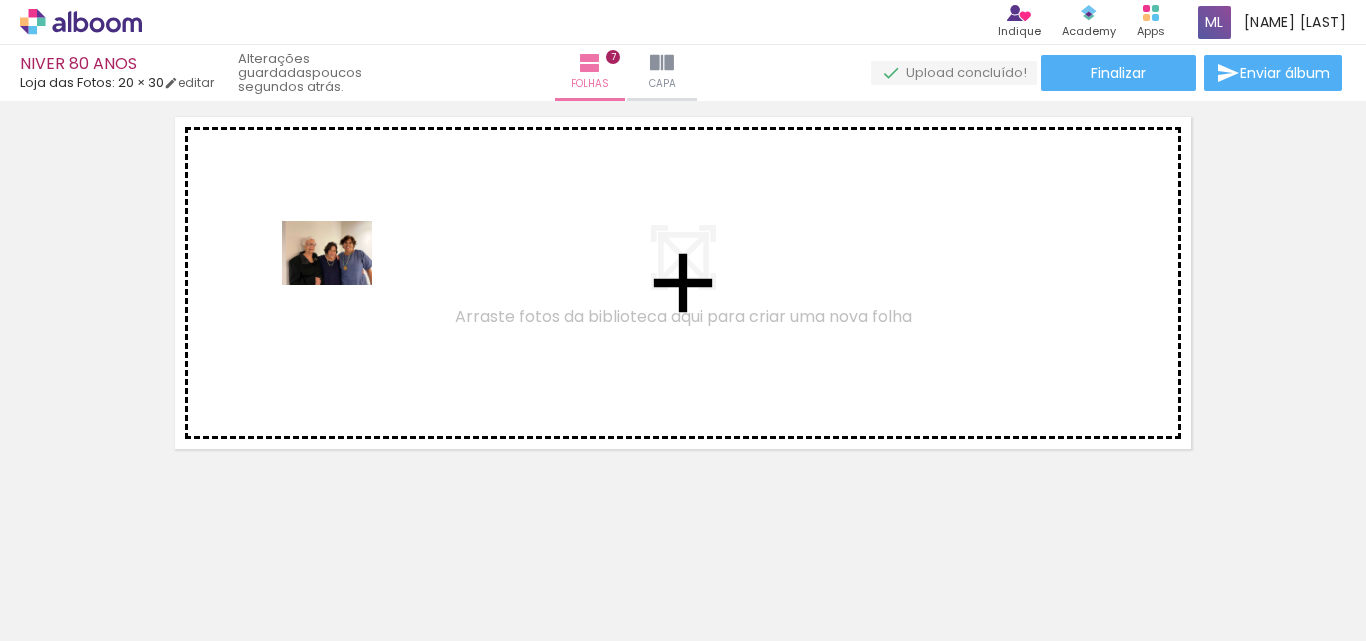 drag, startPoint x: 973, startPoint y: 585, endPoint x: 342, endPoint y: 281, distance: 700.41205 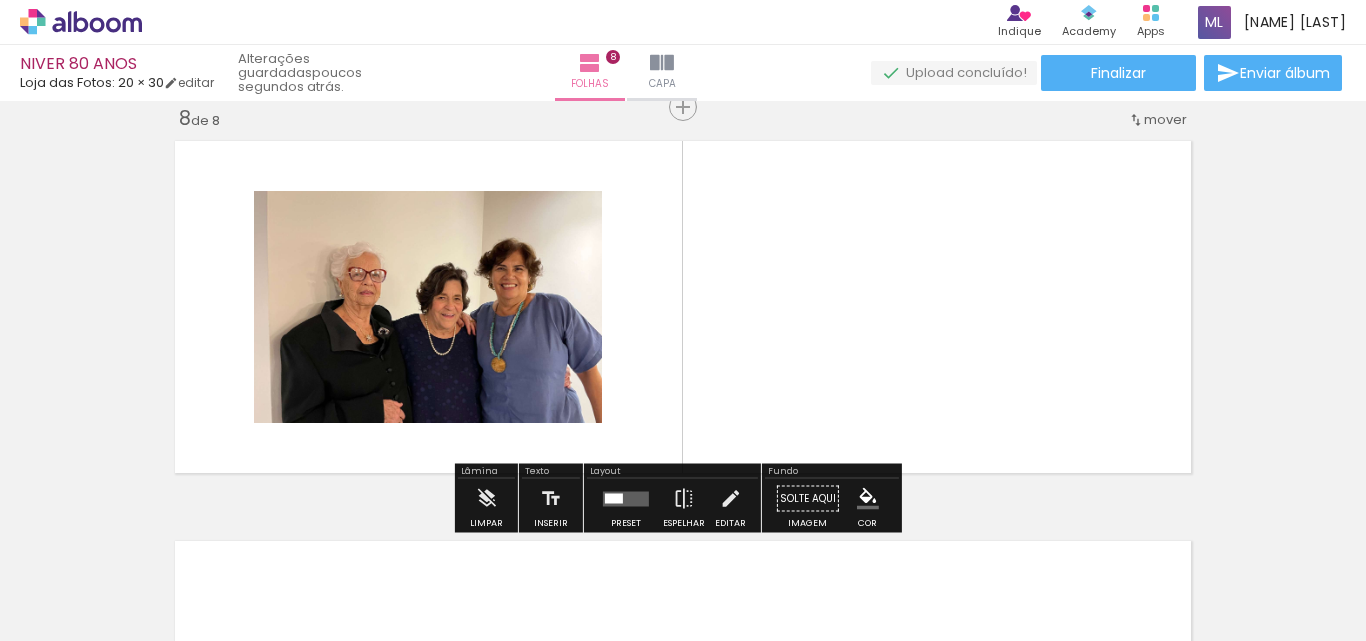scroll, scrollTop: 2826, scrollLeft: 0, axis: vertical 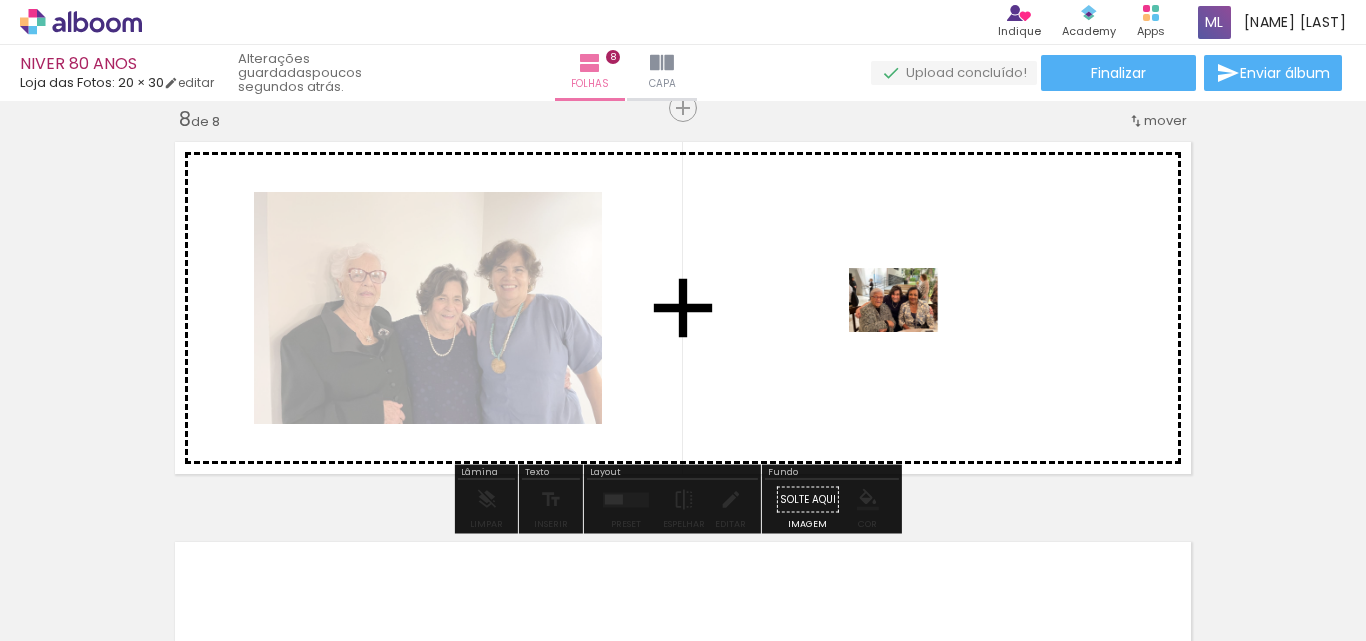 drag, startPoint x: 1064, startPoint y: 569, endPoint x: 909, endPoint y: 328, distance: 286.54144 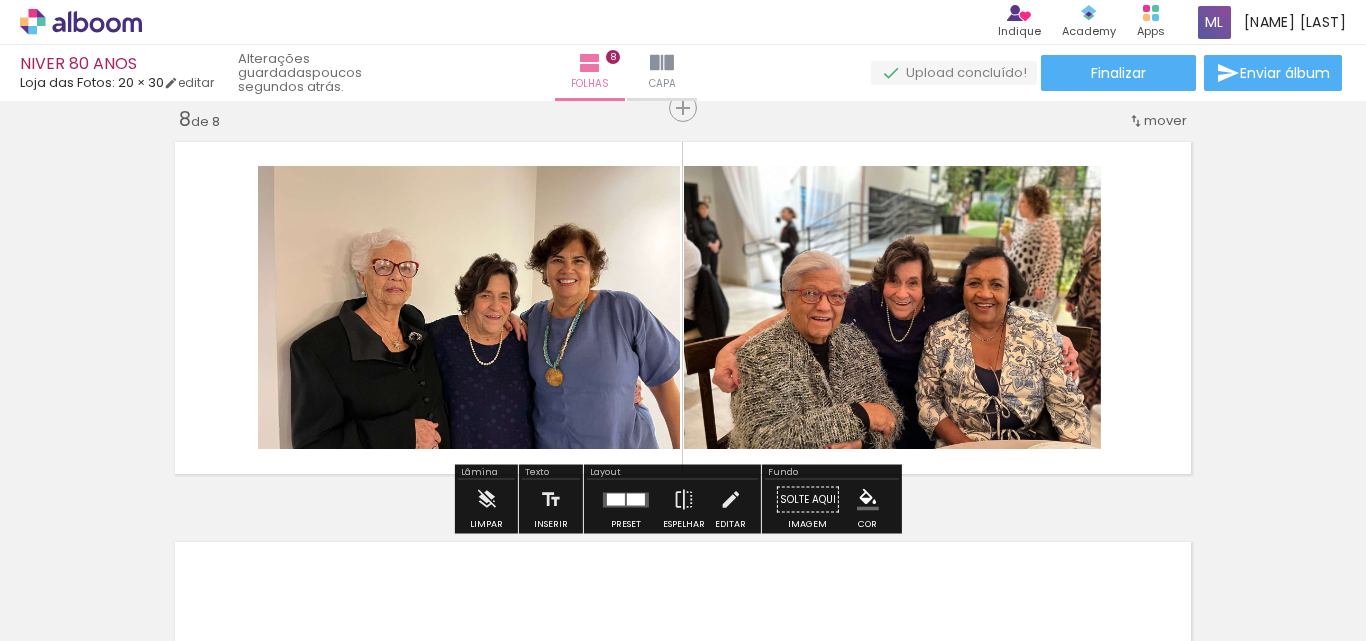 click 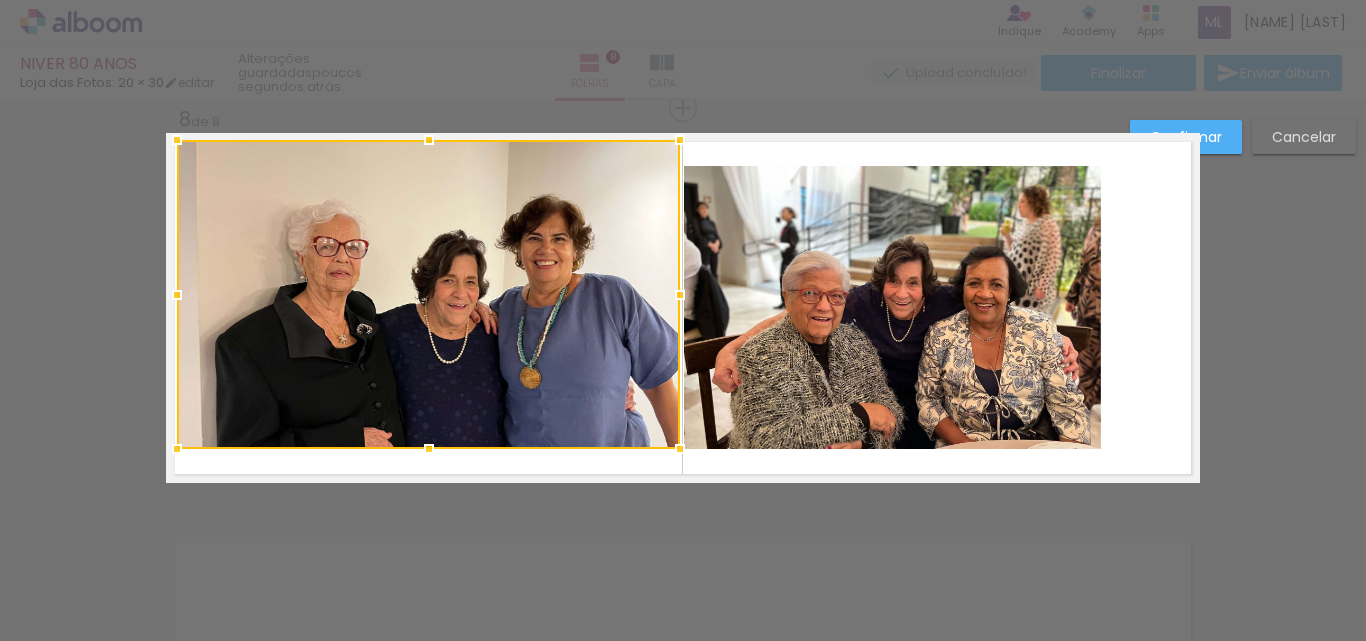 drag, startPoint x: 252, startPoint y: 167, endPoint x: 169, endPoint y: 143, distance: 86.40023 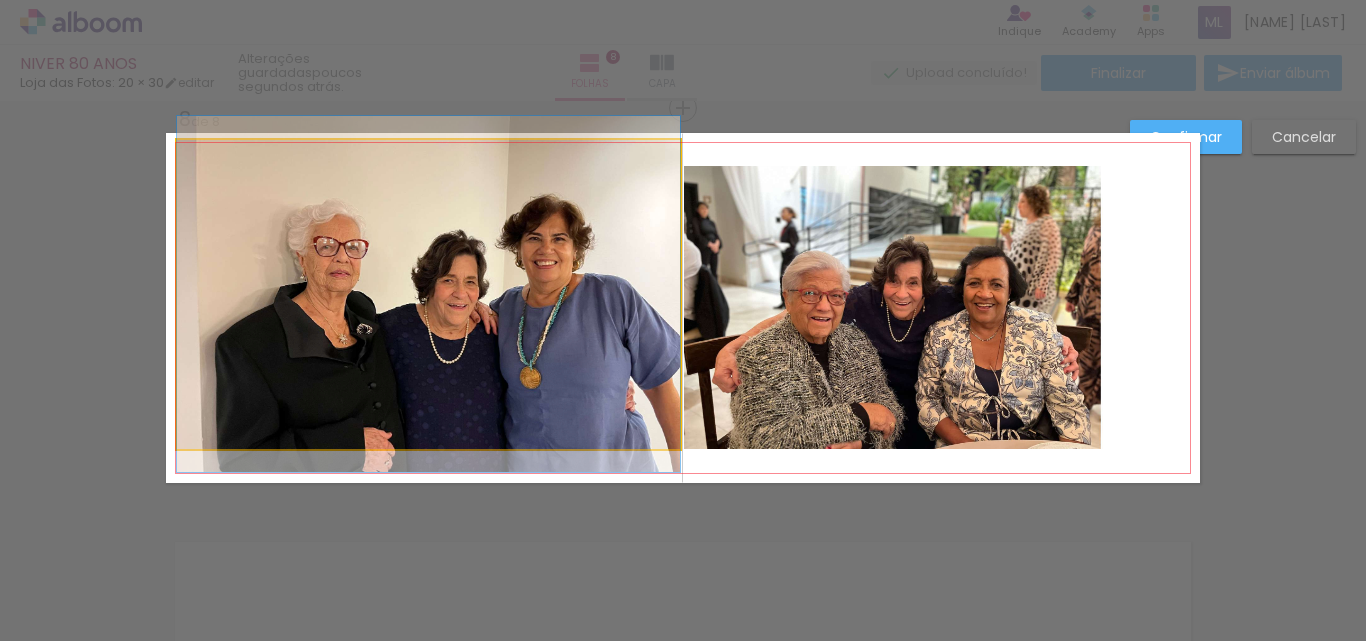 click 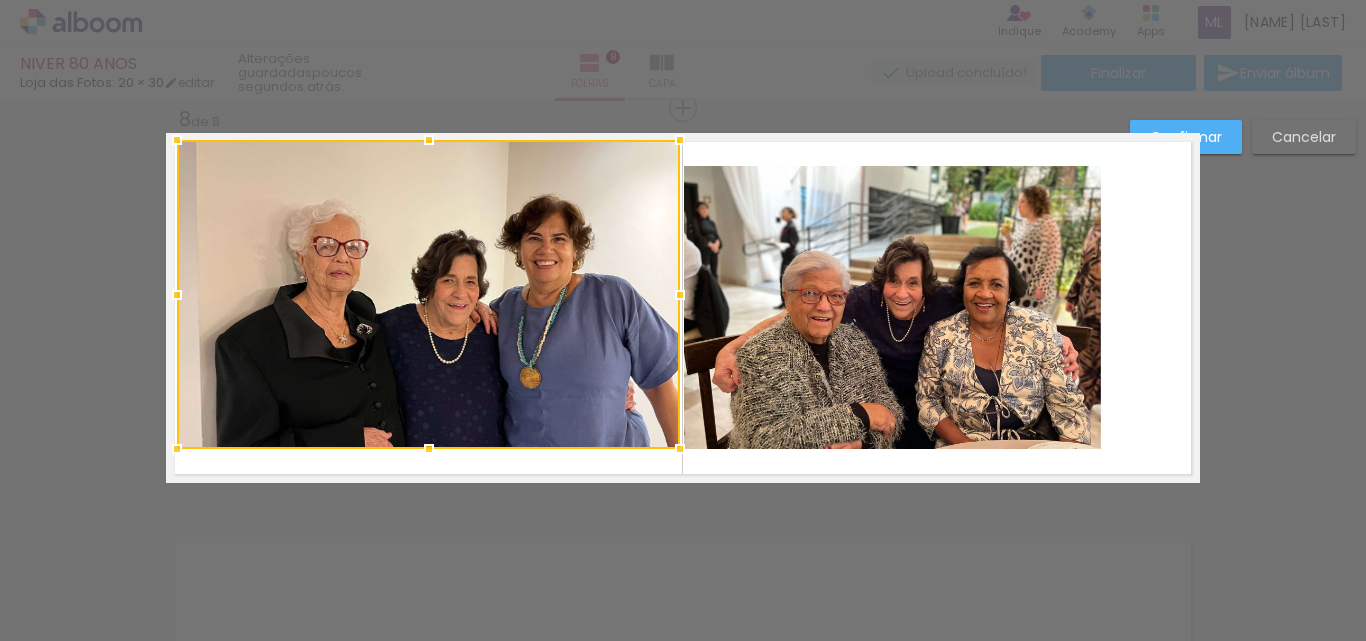 click at bounding box center [428, 294] 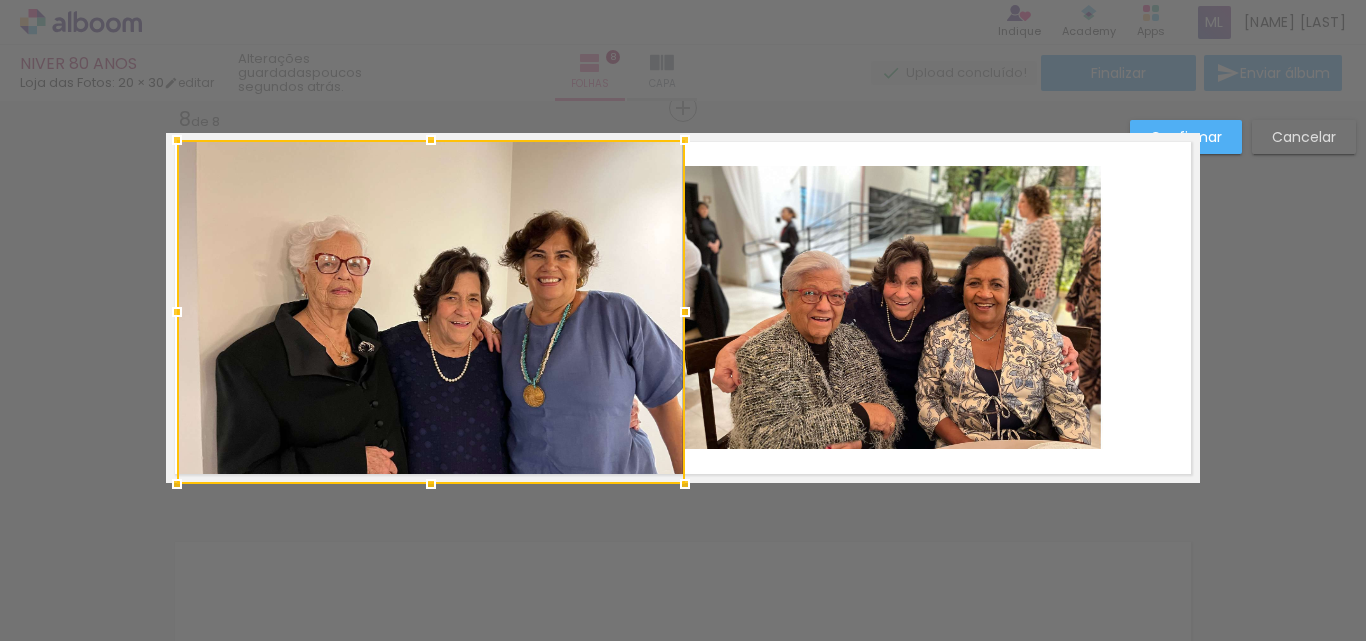 drag, startPoint x: 669, startPoint y: 448, endPoint x: 674, endPoint y: 478, distance: 30.413813 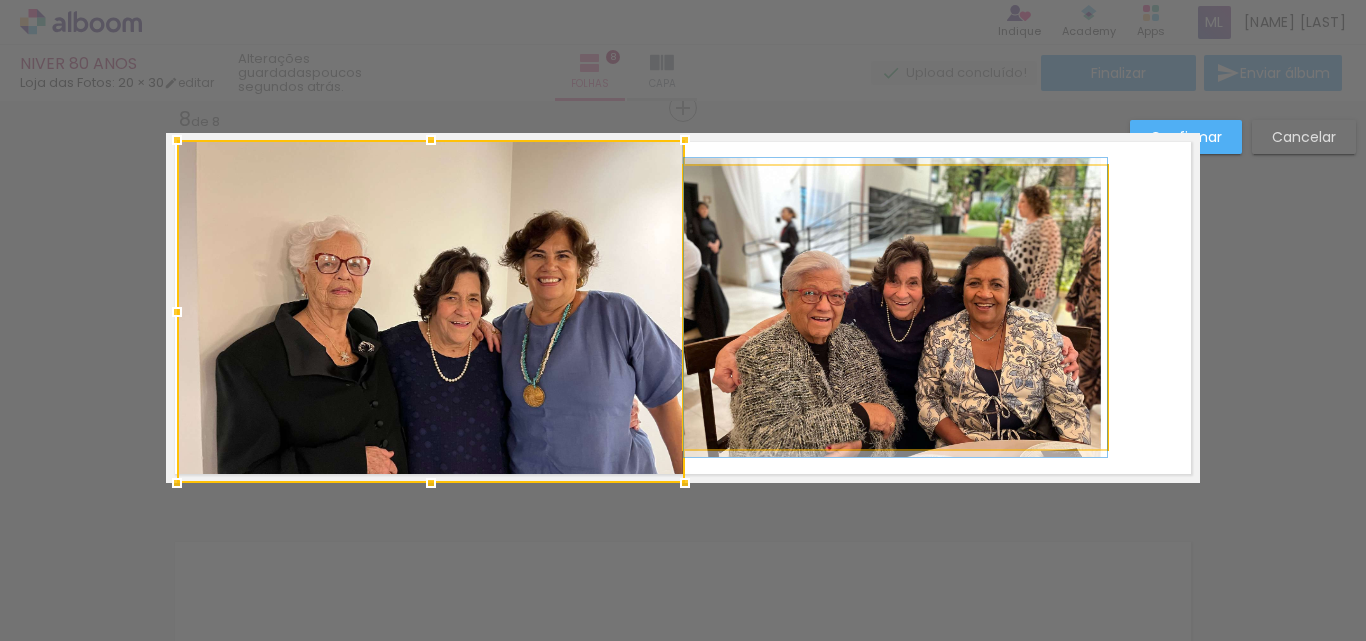 click 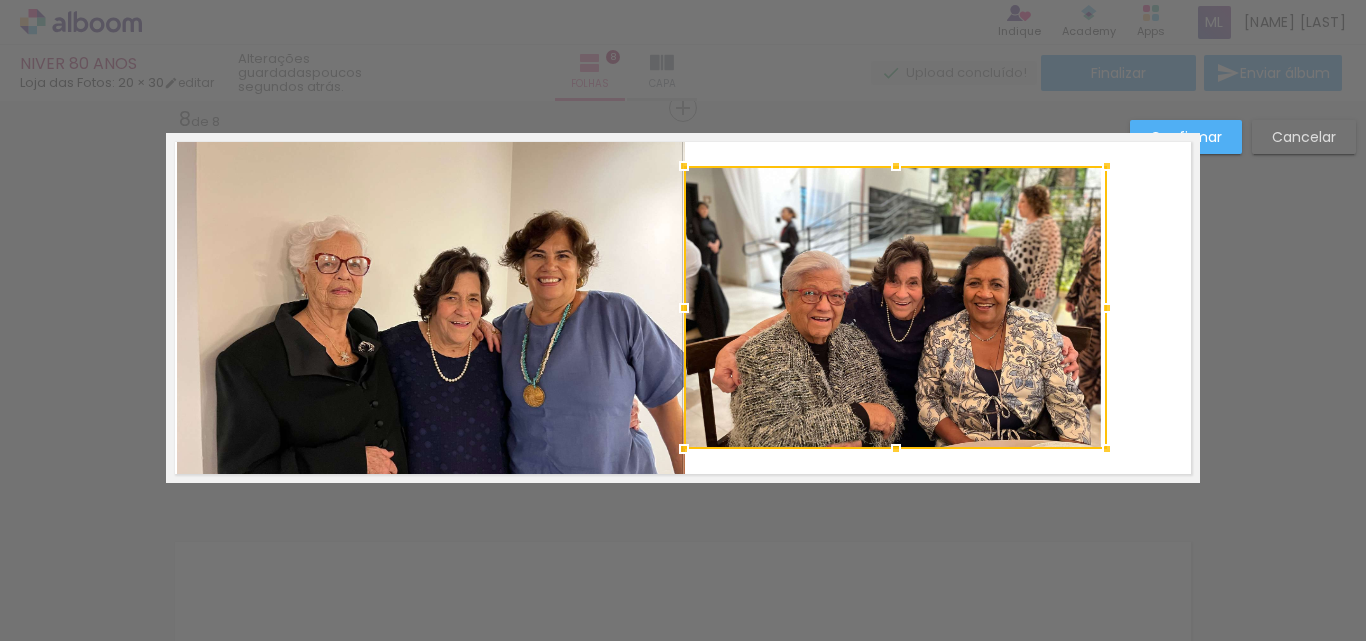 click at bounding box center (895, 307) 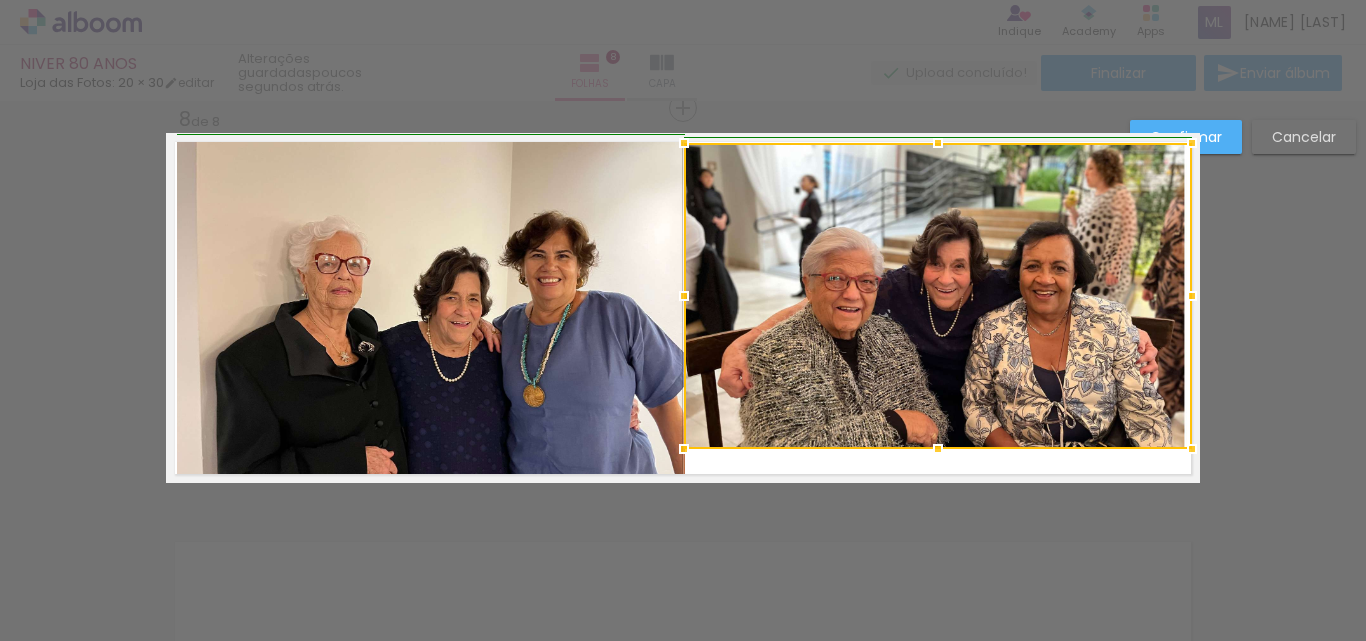 drag, startPoint x: 1104, startPoint y: 164, endPoint x: 1186, endPoint y: 146, distance: 83.95237 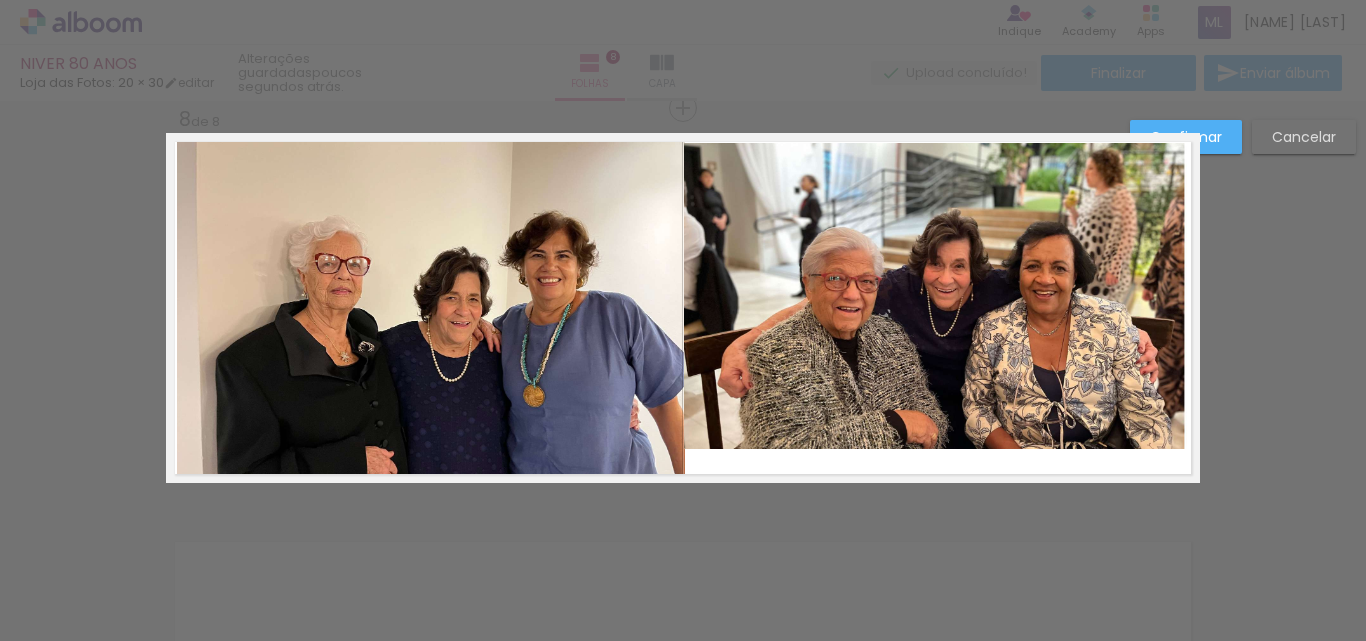 click 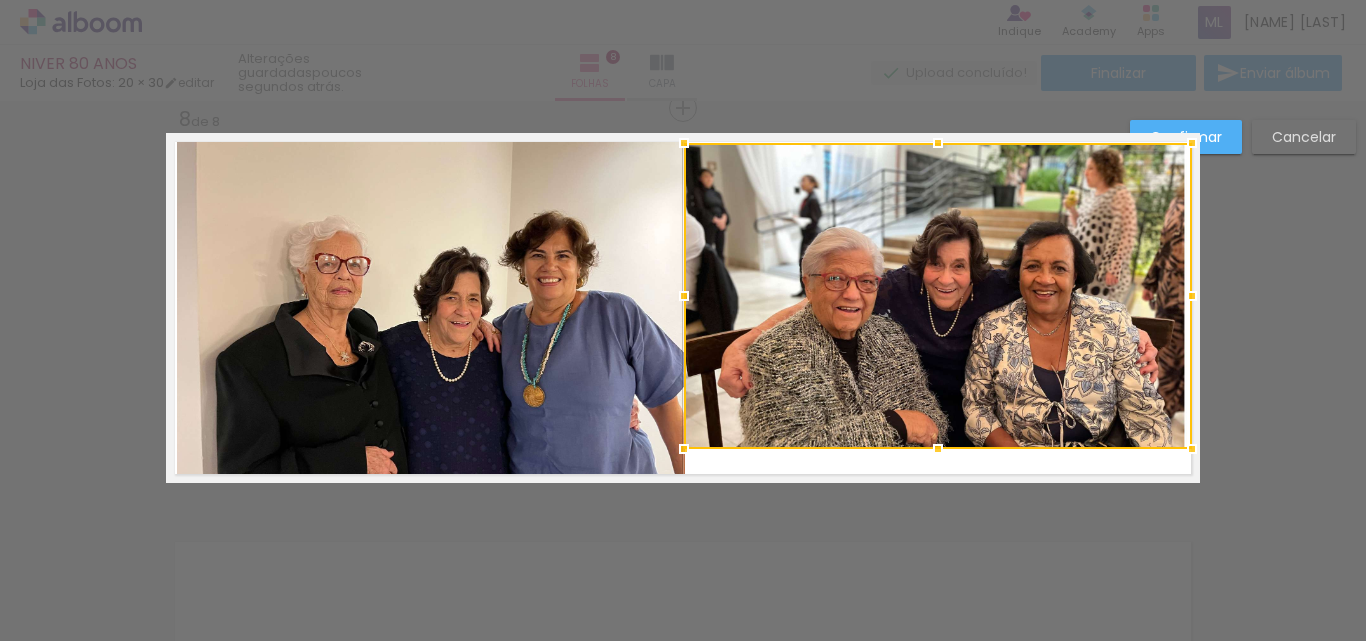 click at bounding box center [938, 296] 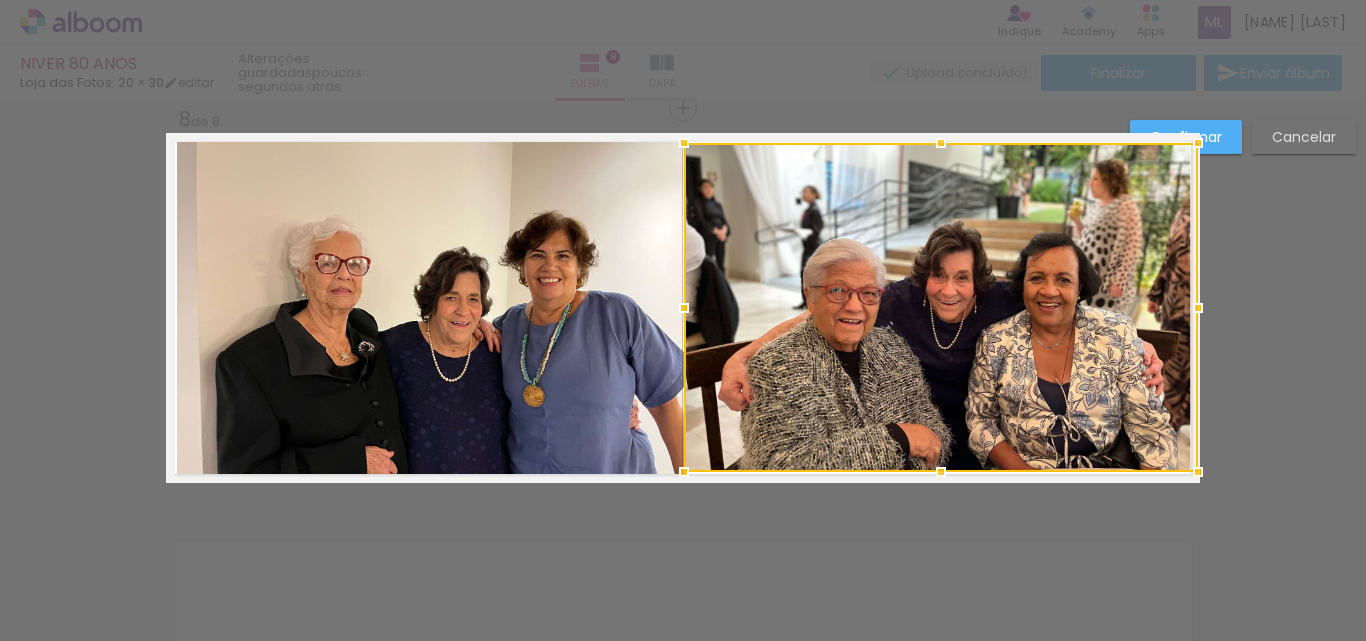drag, startPoint x: 1184, startPoint y: 450, endPoint x: 1208, endPoint y: 473, distance: 33.24154 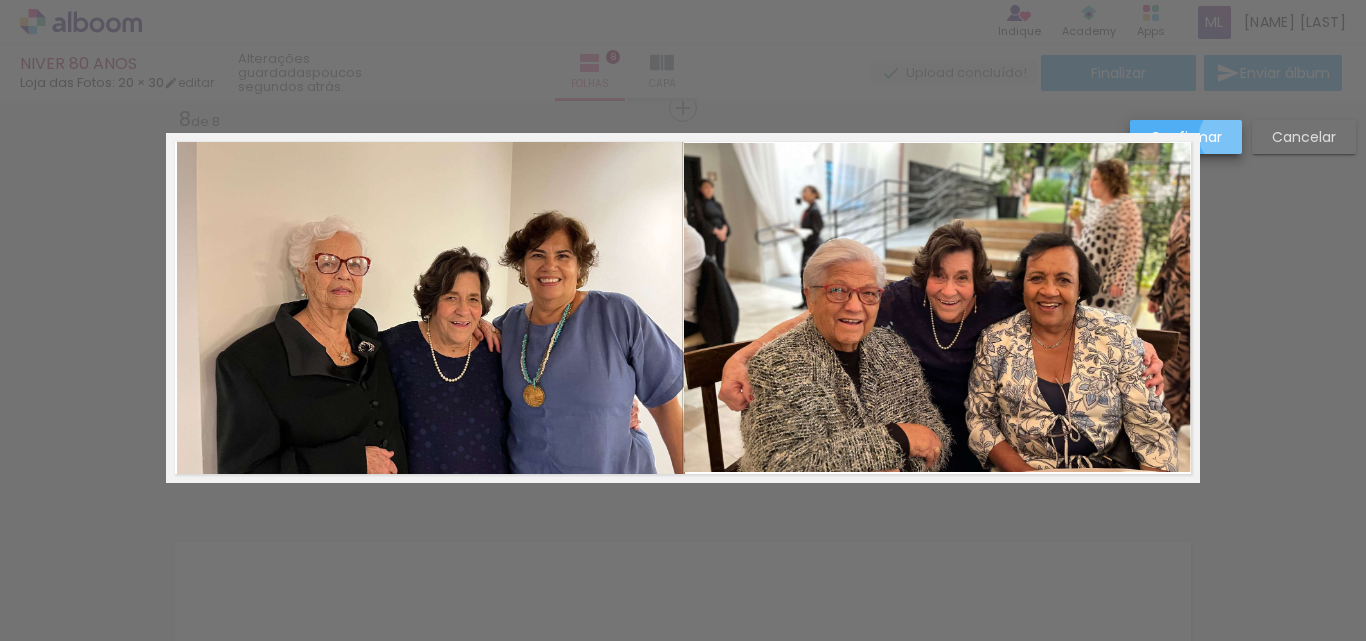 click on "Confirmar" at bounding box center [1186, 137] 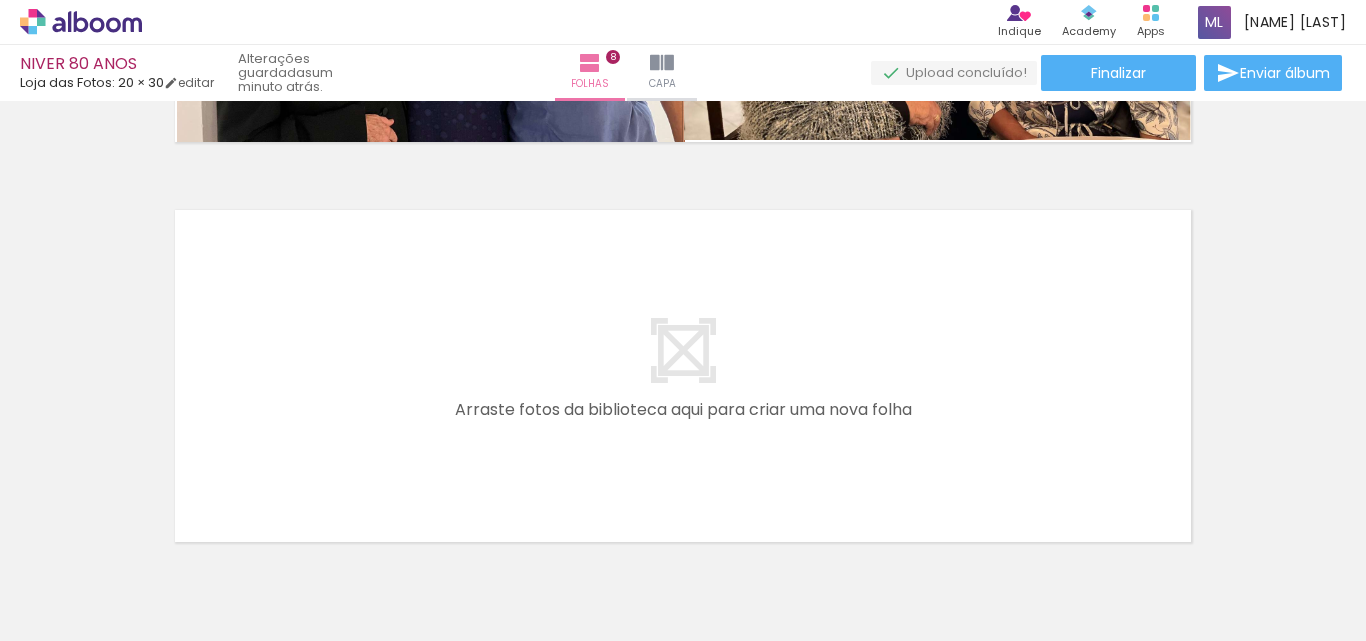 scroll, scrollTop: 3249, scrollLeft: 0, axis: vertical 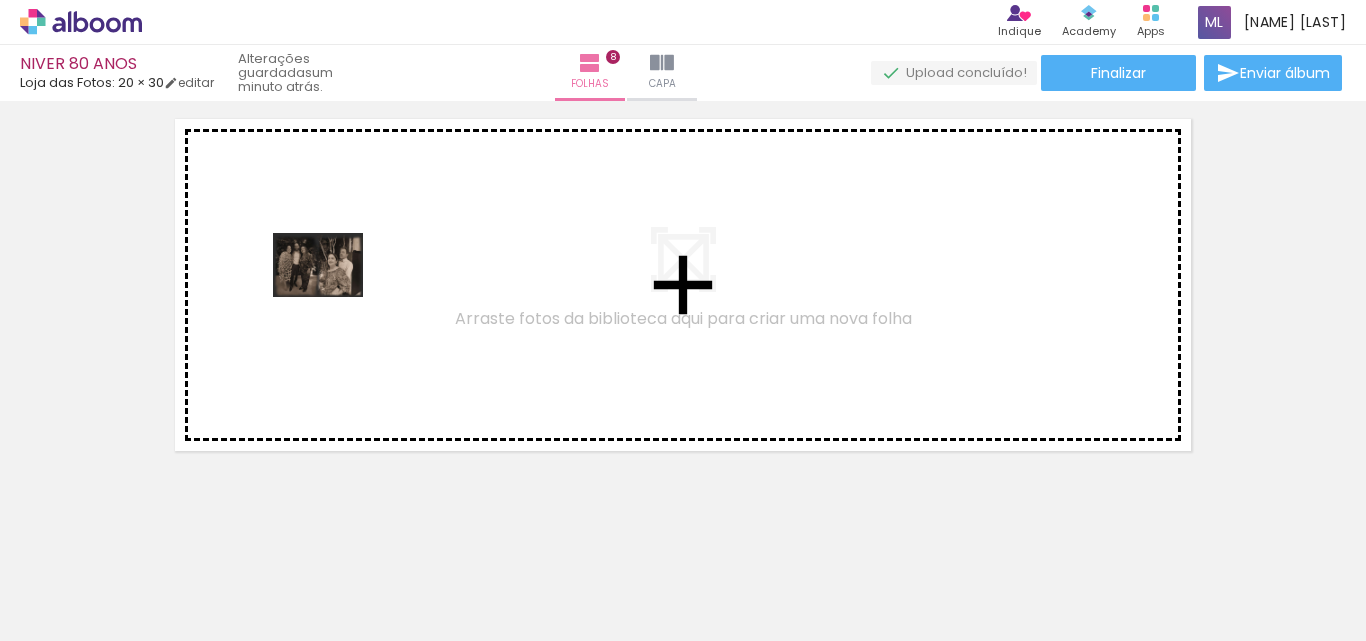 drag, startPoint x: 1172, startPoint y: 583, endPoint x: 333, endPoint y: 293, distance: 887.70544 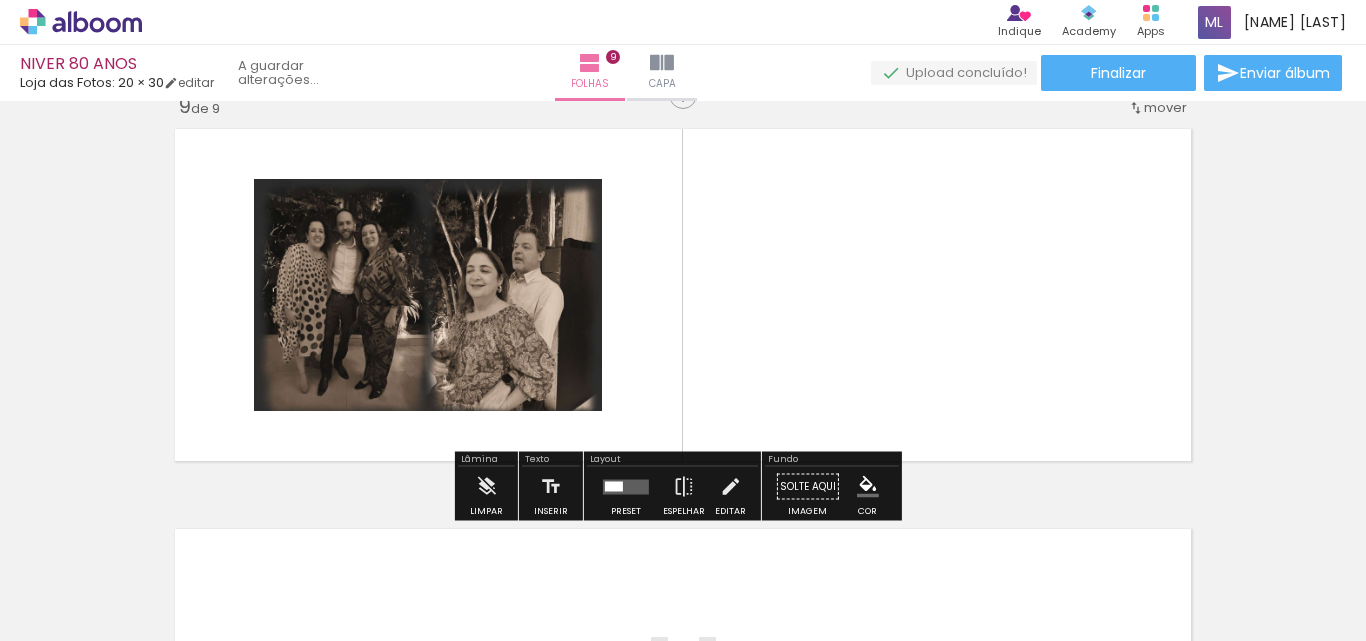 scroll, scrollTop: 3226, scrollLeft: 0, axis: vertical 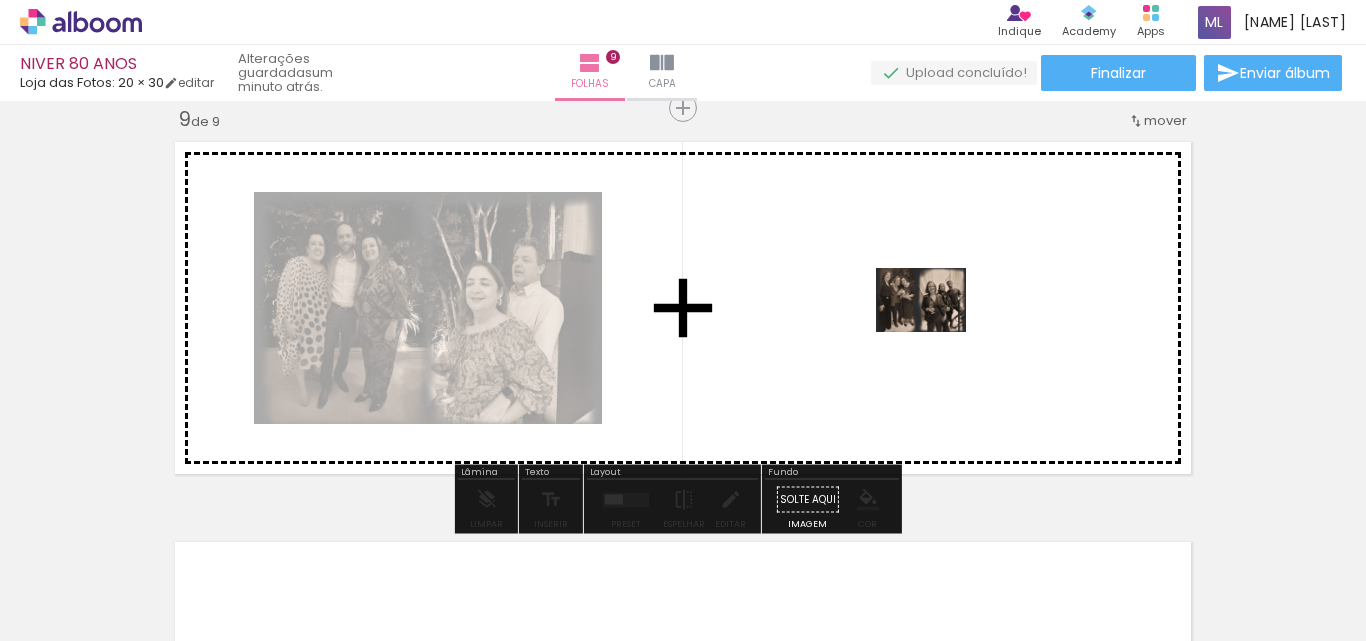 drag, startPoint x: 1264, startPoint y: 573, endPoint x: 936, endPoint y: 328, distance: 409.4008 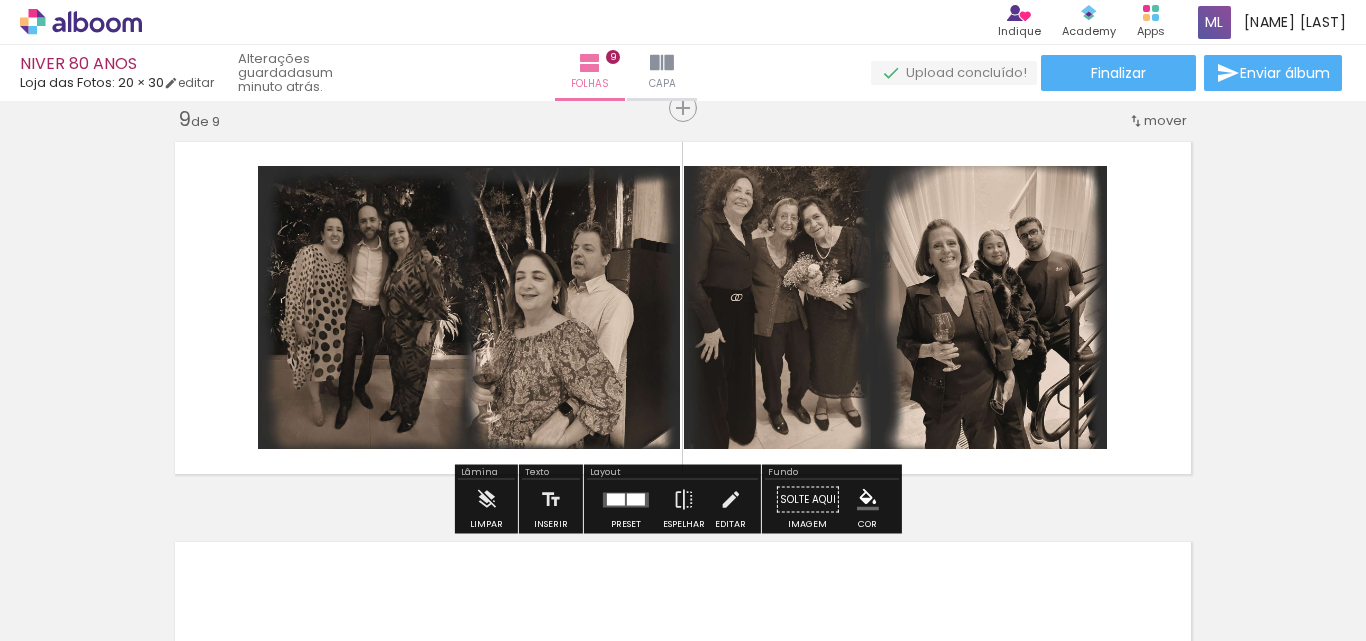 click 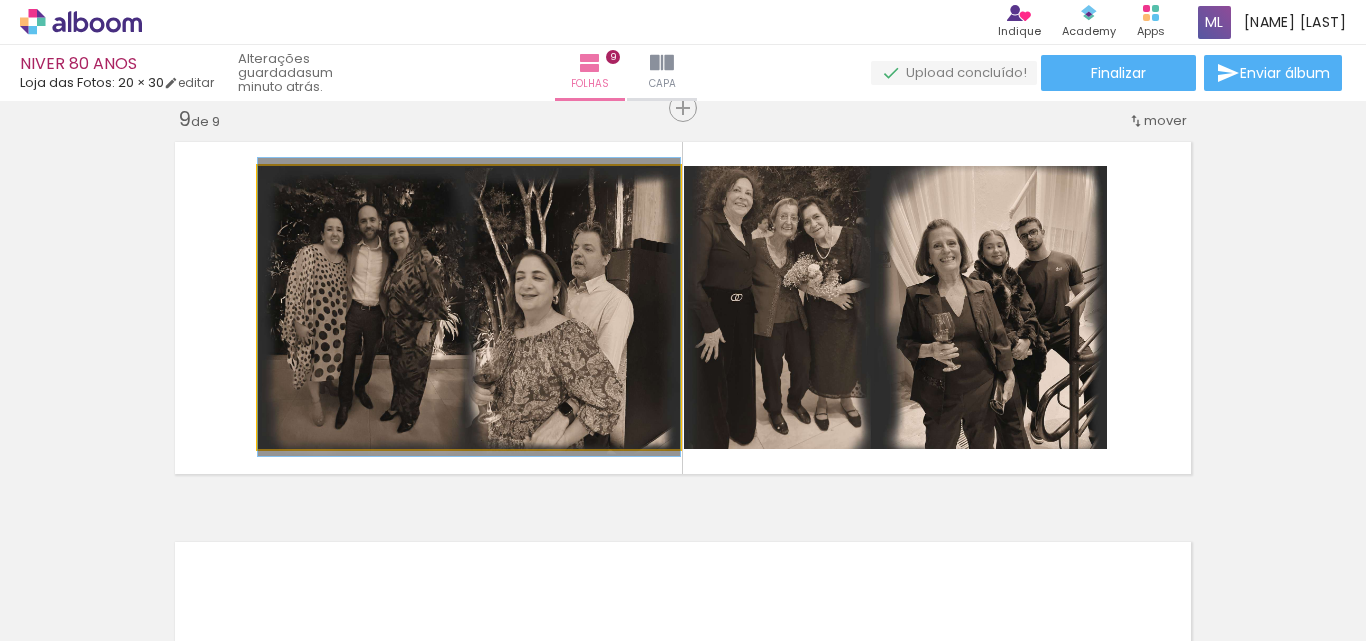click 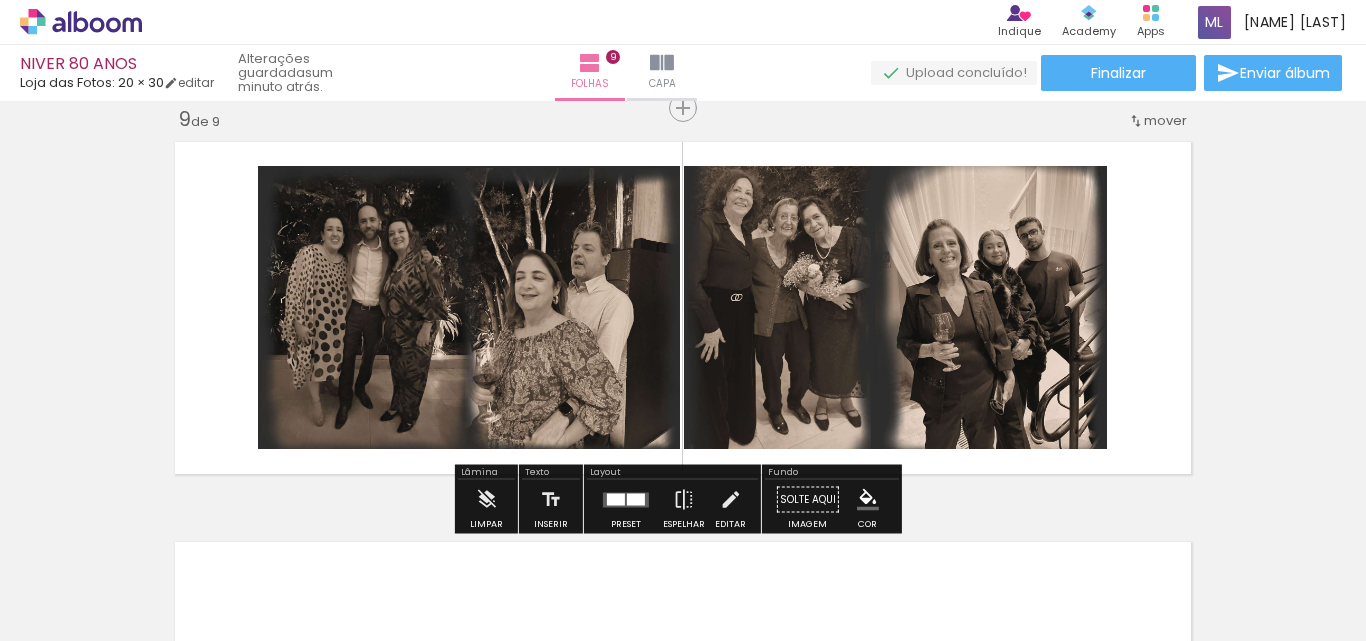 click 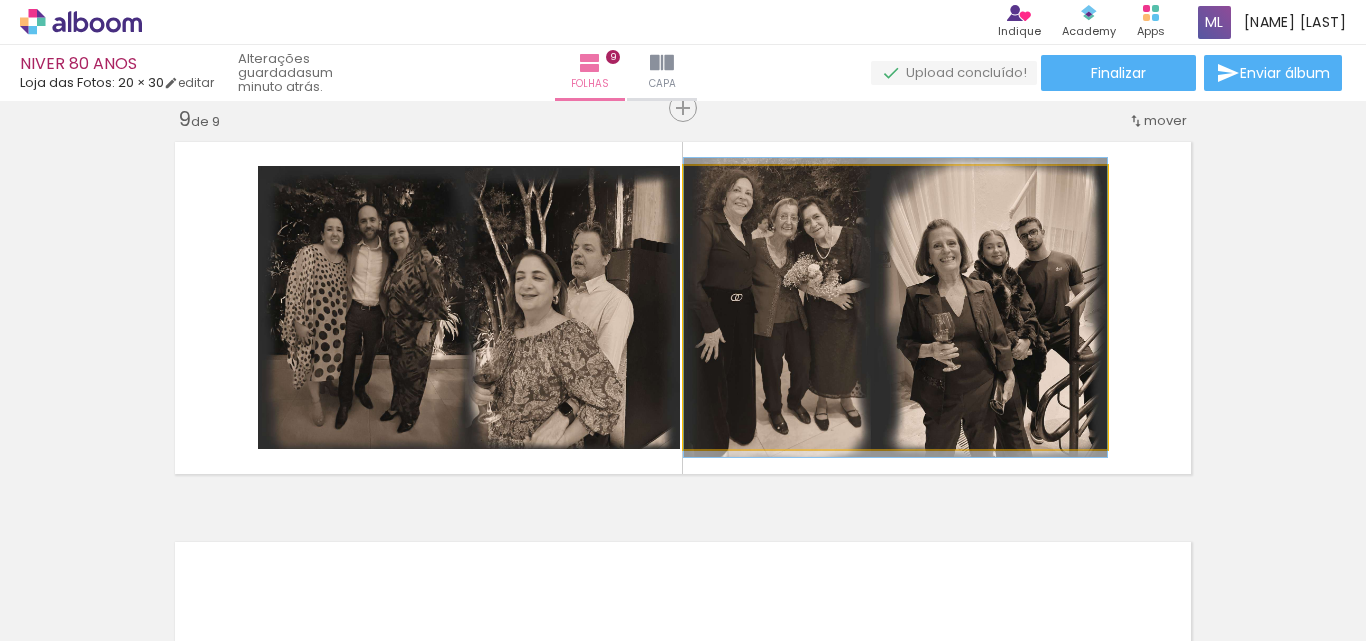 click 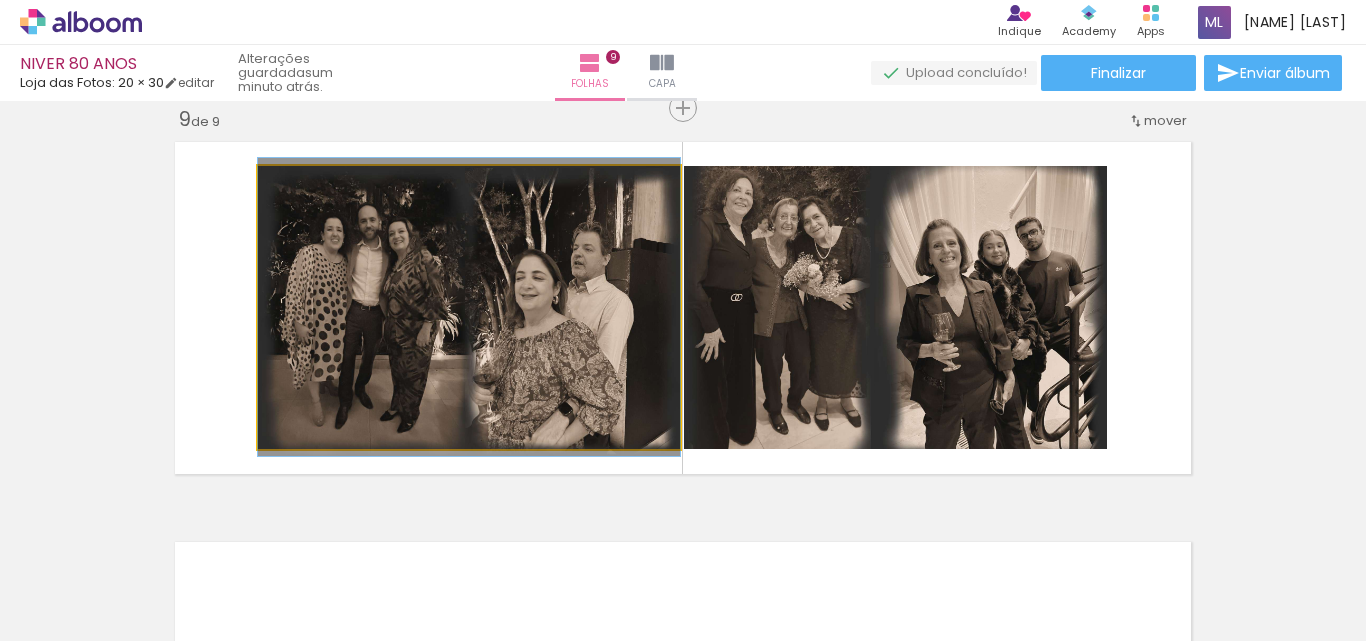 click 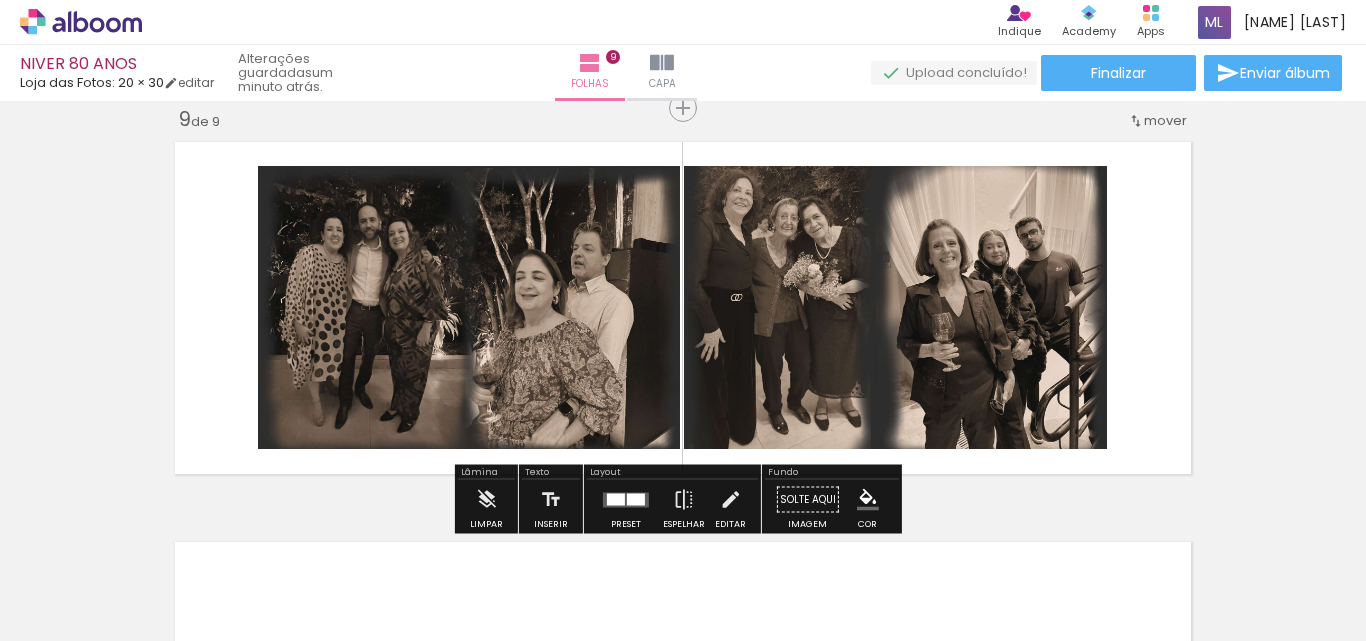 click 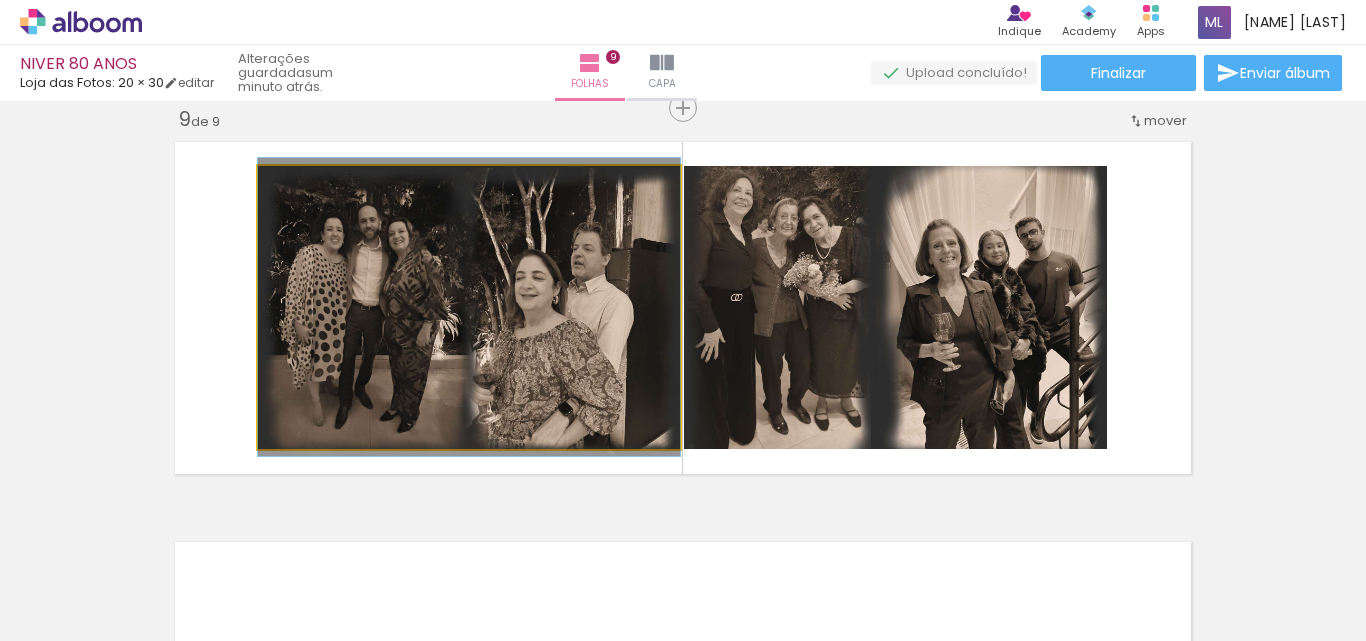 click 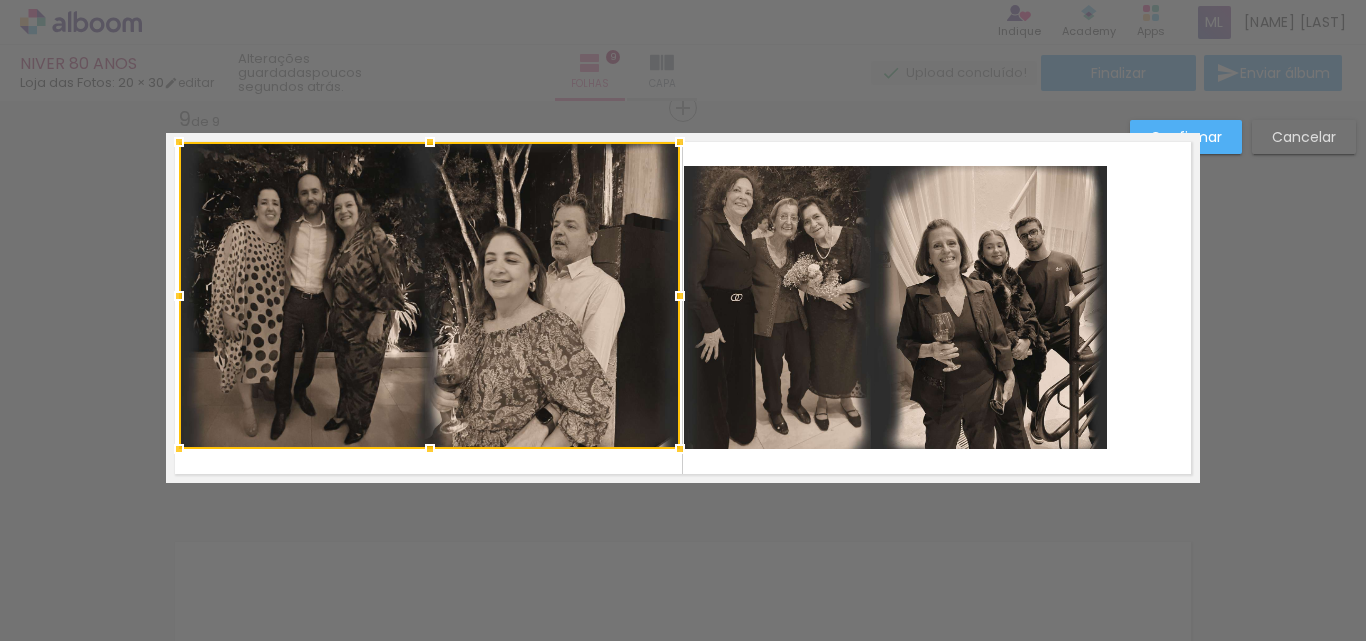 drag, startPoint x: 253, startPoint y: 170, endPoint x: 151, endPoint y: 146, distance: 104.78549 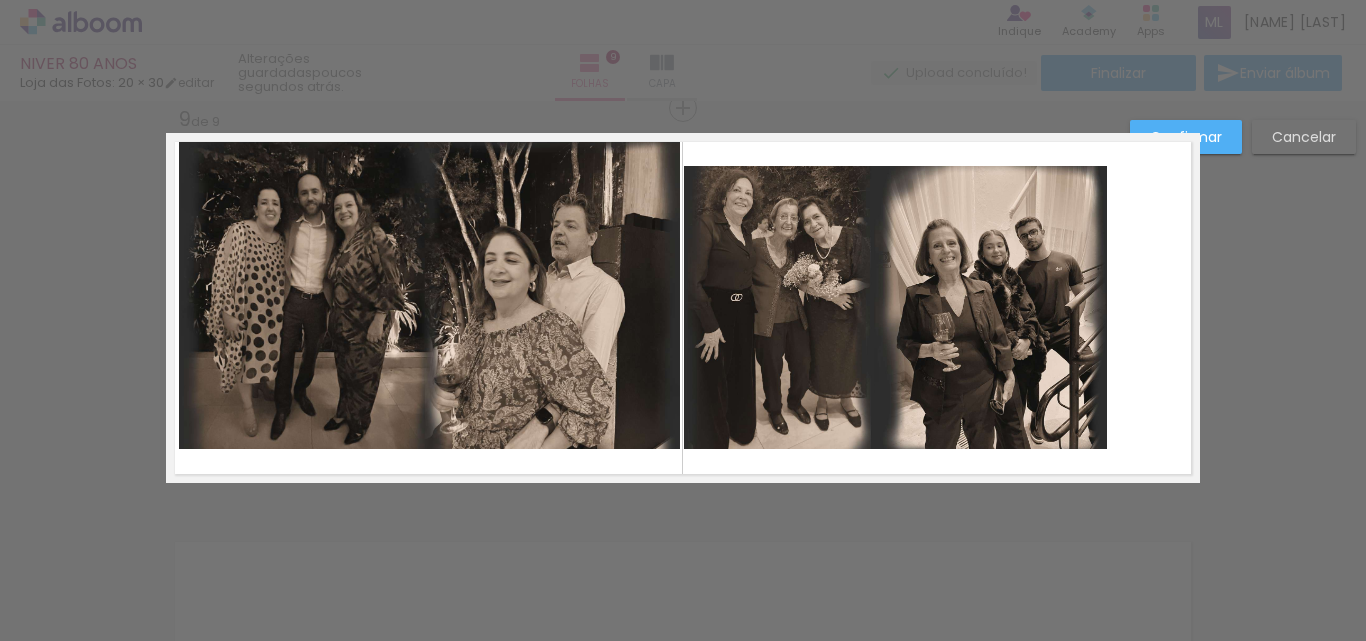 click 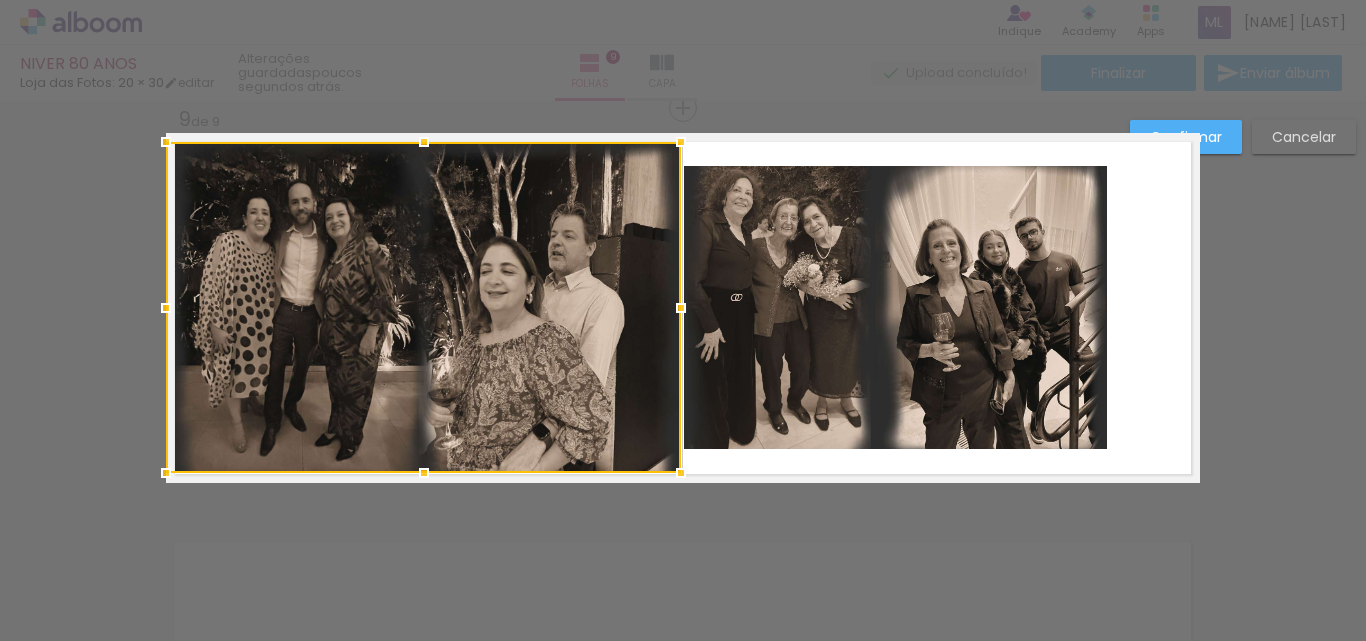 drag, startPoint x: 174, startPoint y: 448, endPoint x: 168, endPoint y: 472, distance: 24.738634 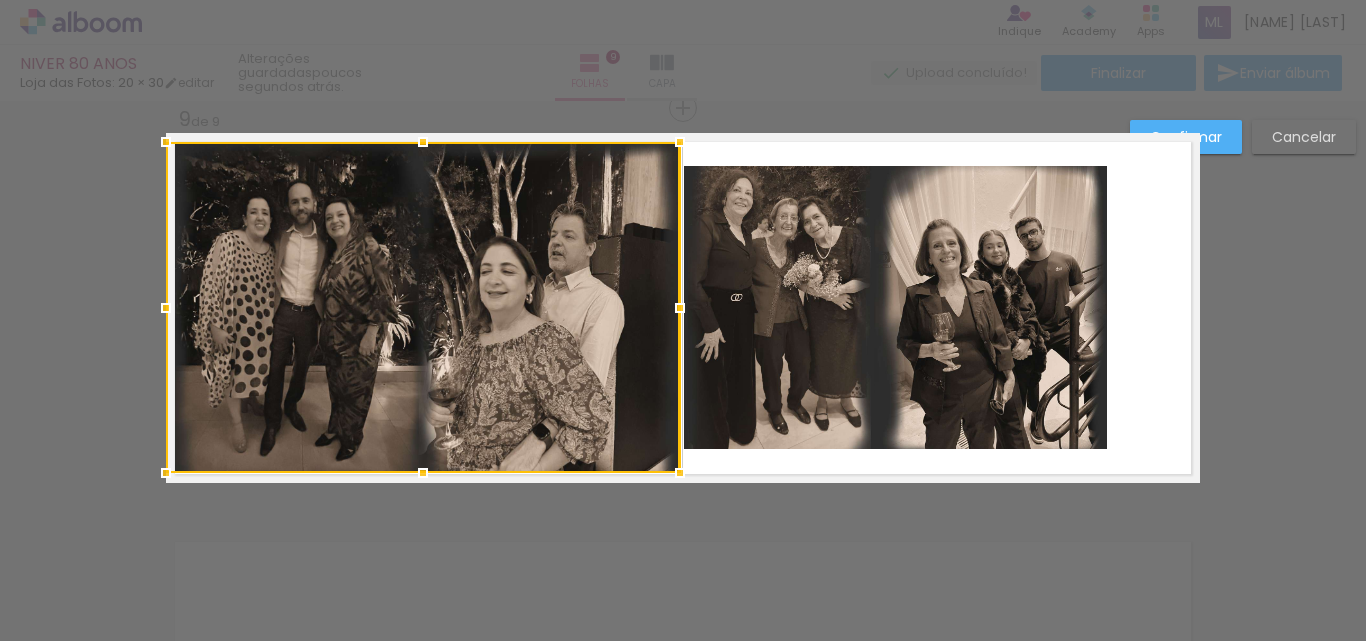 click 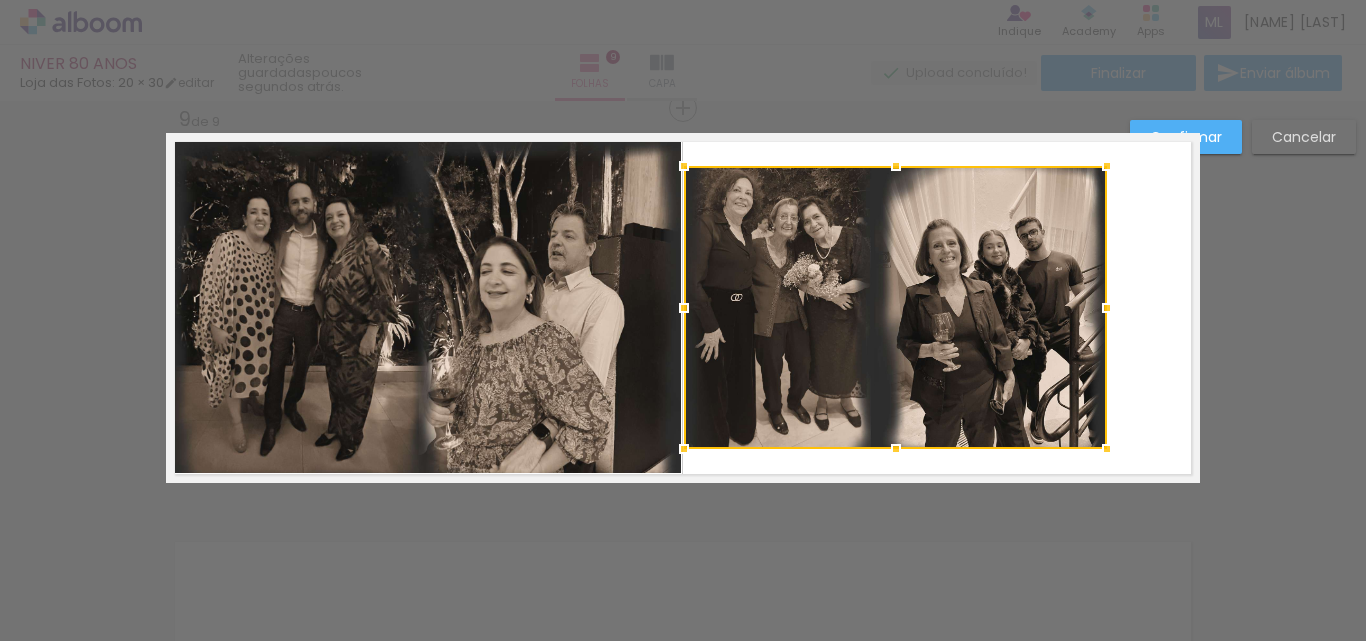 click at bounding box center [895, 307] 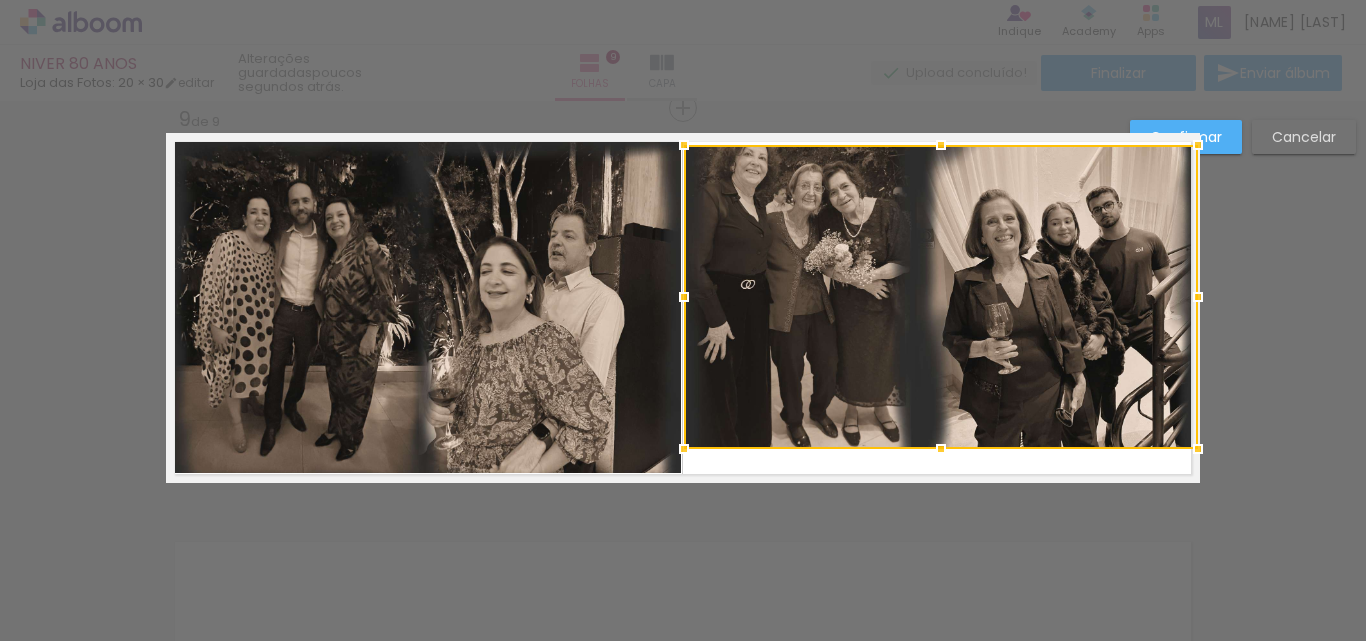 drag, startPoint x: 1102, startPoint y: 164, endPoint x: 1190, endPoint y: 143, distance: 90.47099 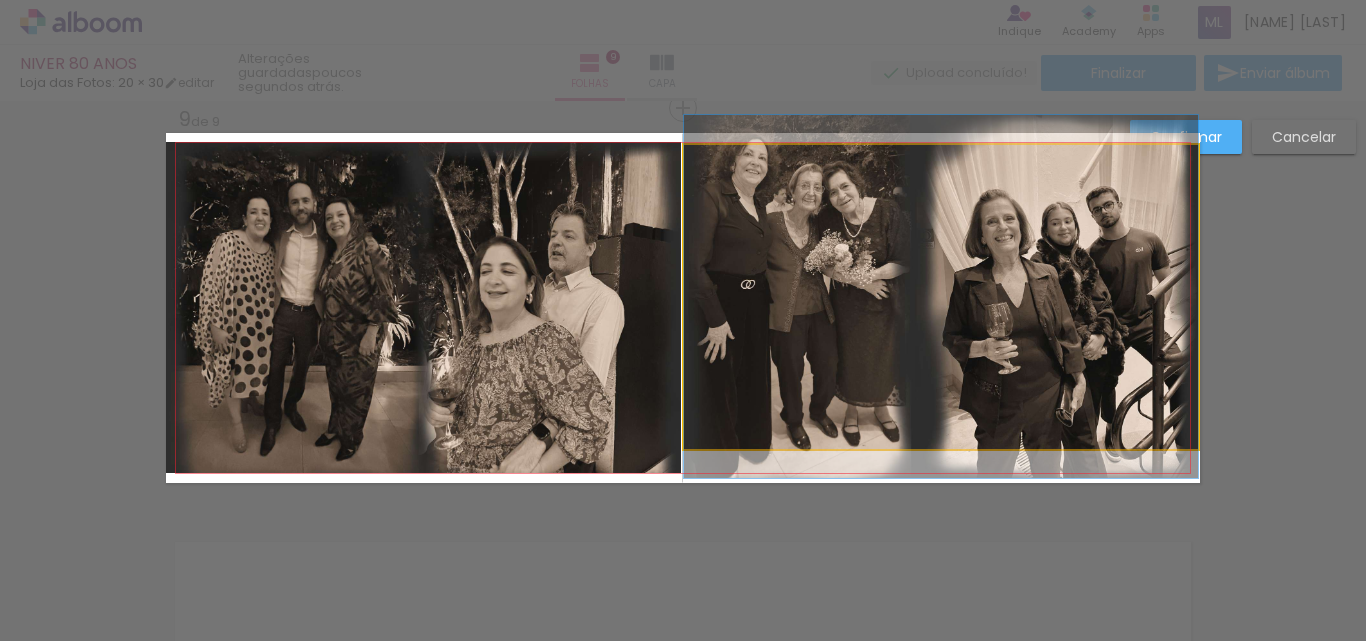 click 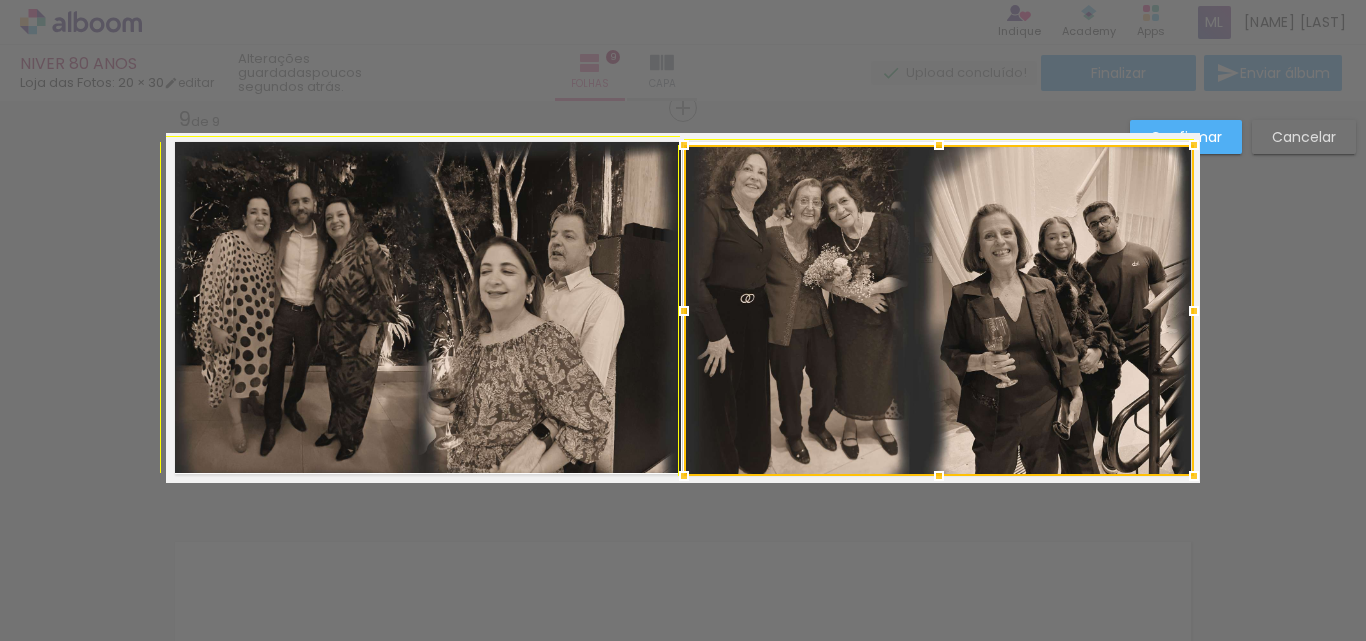 drag, startPoint x: 1194, startPoint y: 453, endPoint x: 1189, endPoint y: 477, distance: 24.5153 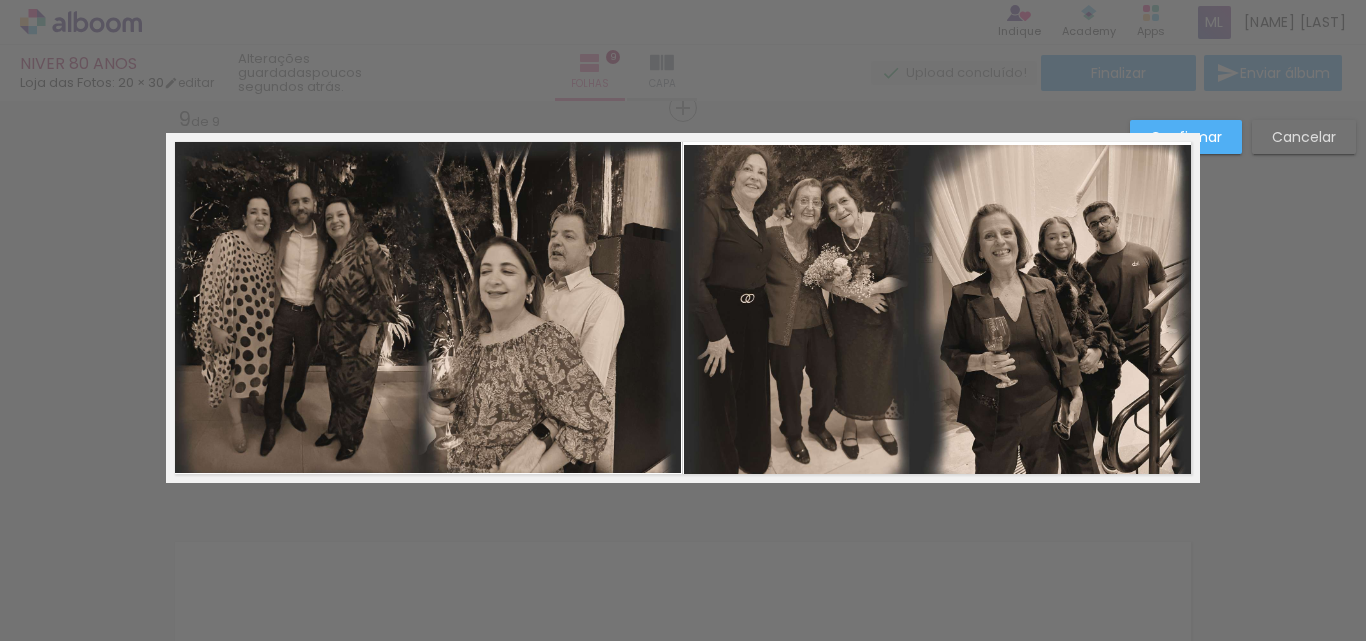 click on "Confirmar" at bounding box center (1186, 137) 